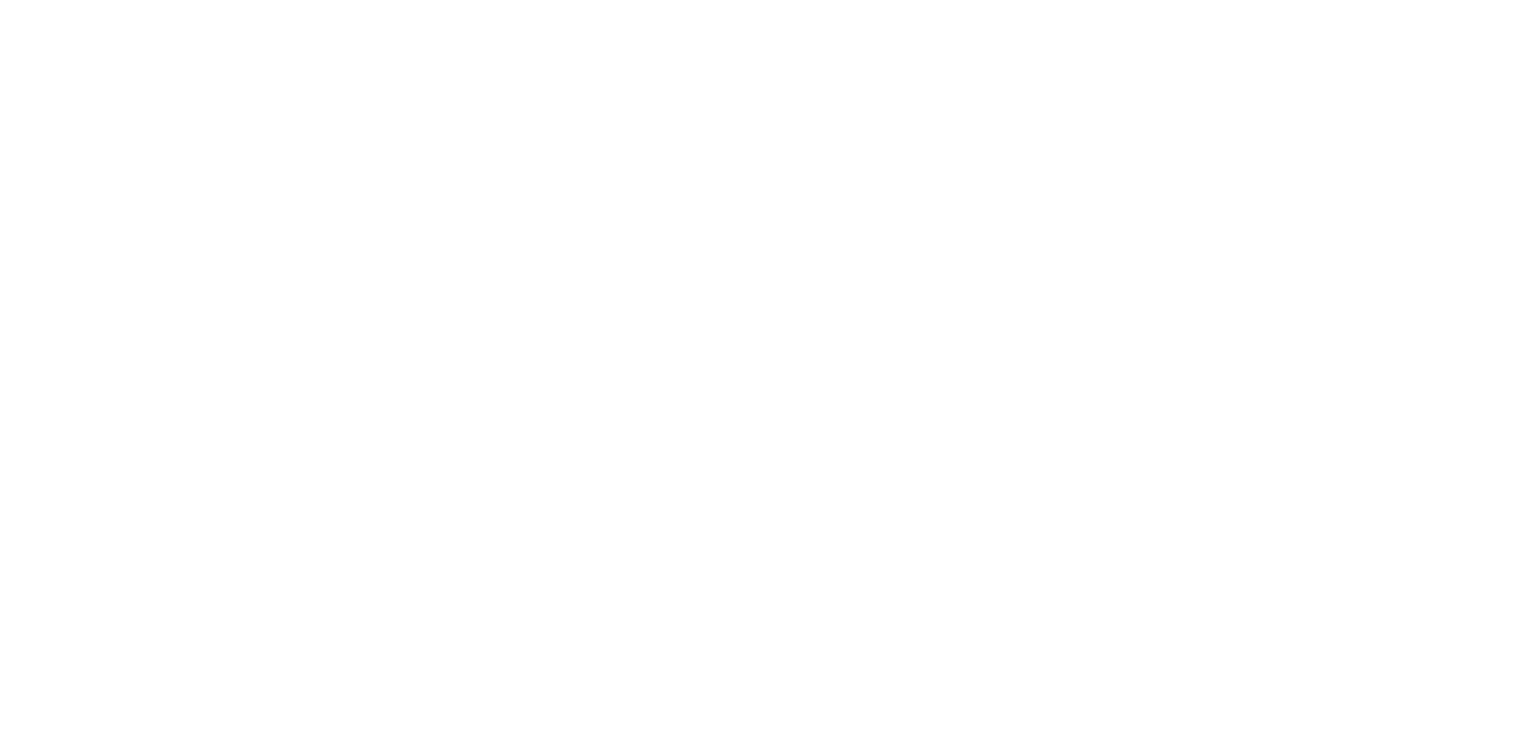 scroll, scrollTop: 0, scrollLeft: 0, axis: both 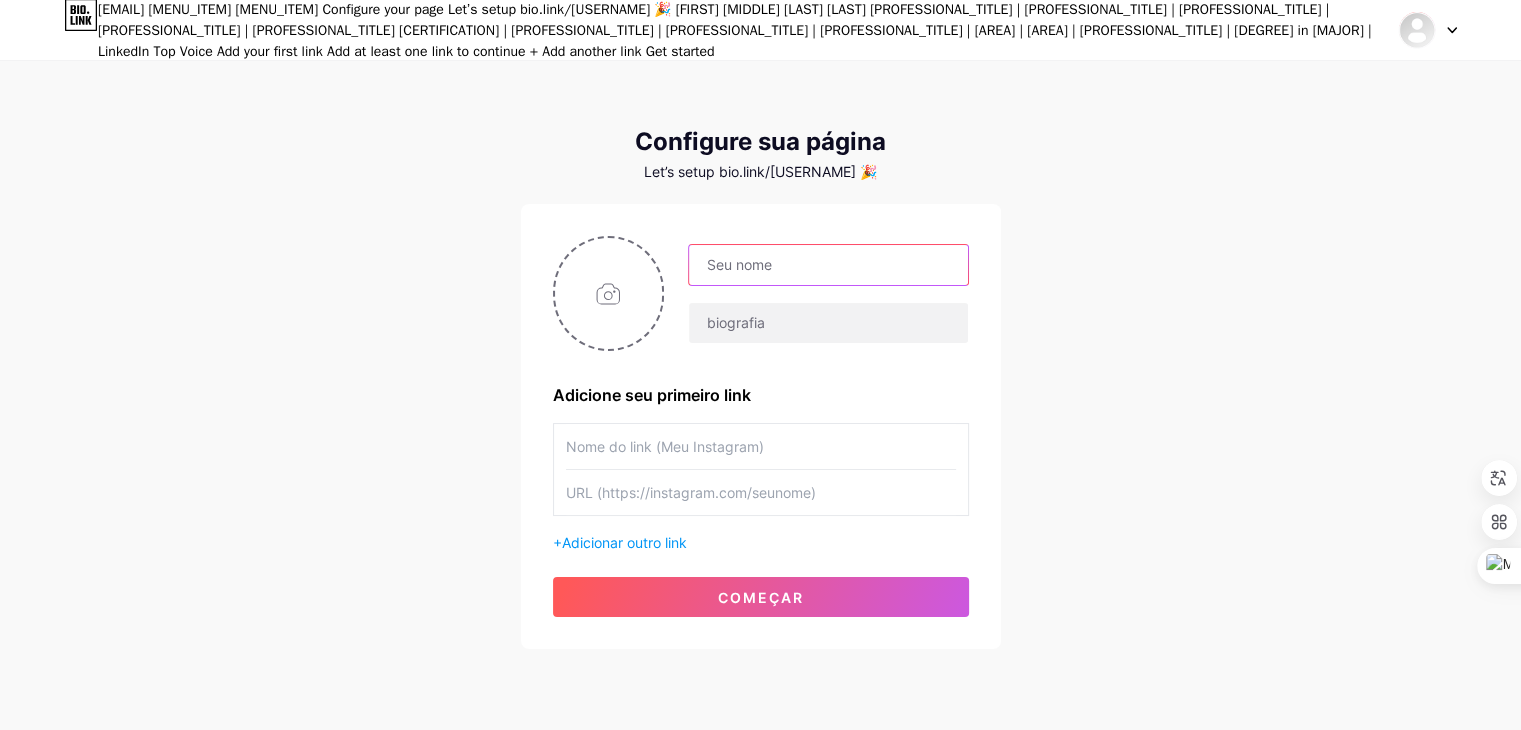 click at bounding box center (828, 265) 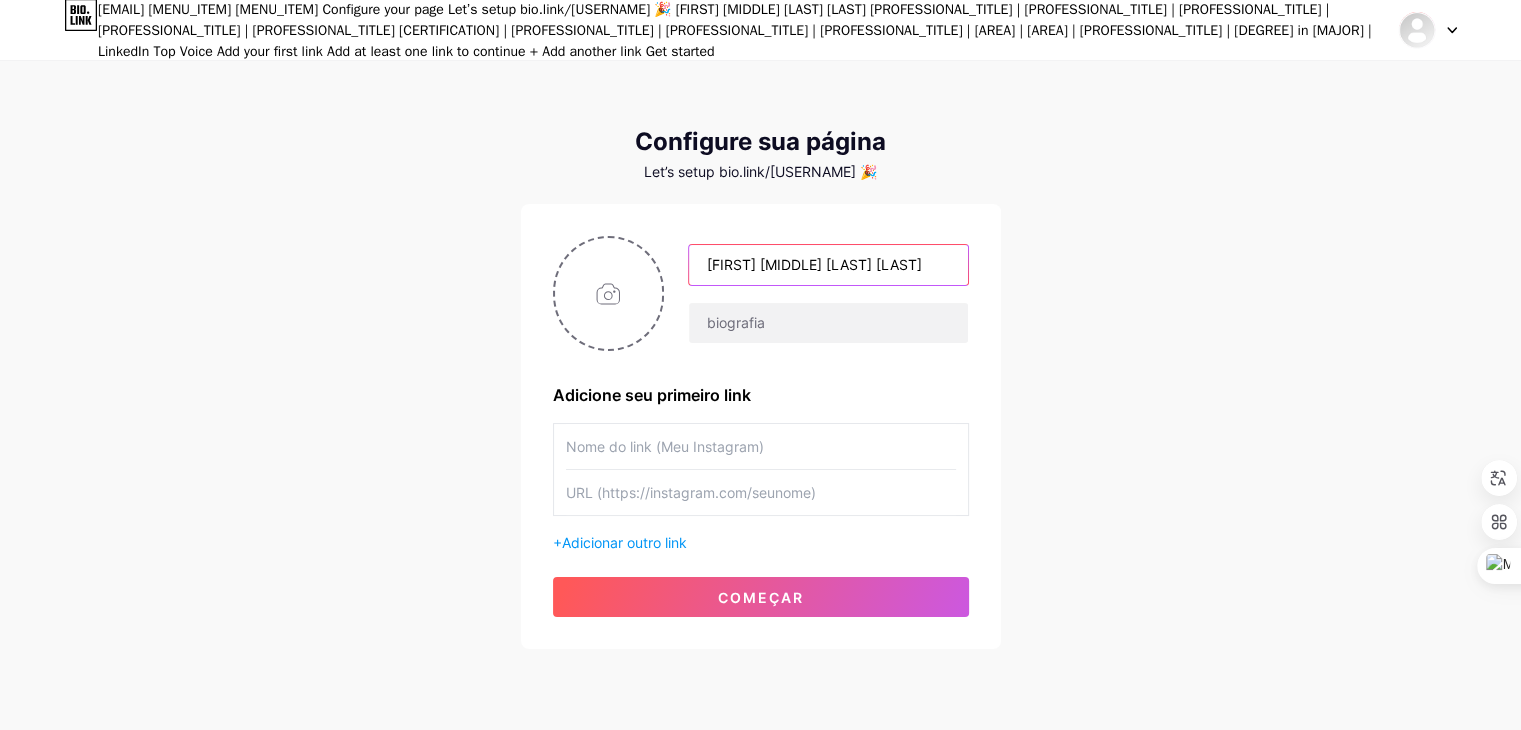 type on "[FIRST] [MIDDLE] [LAST] [LAST]" 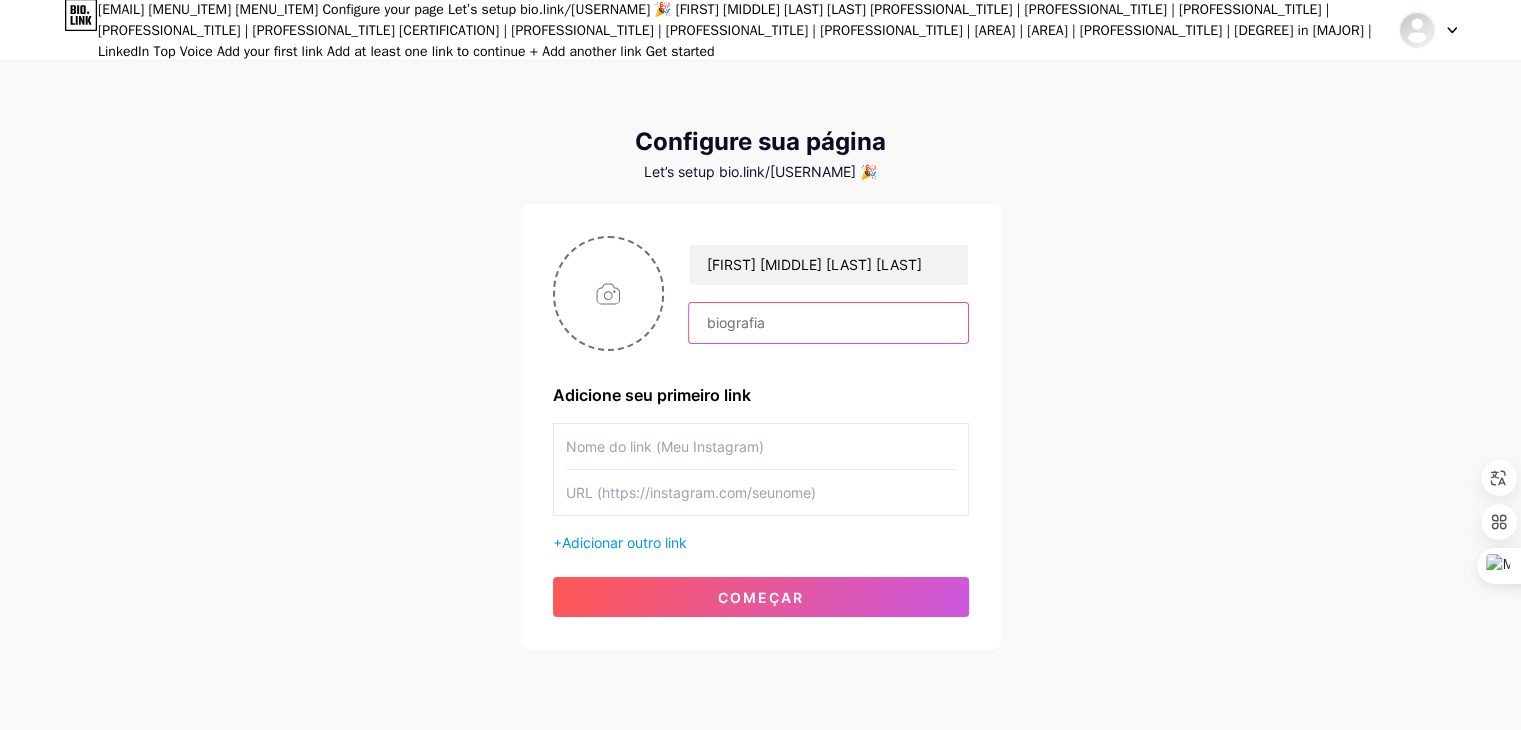 click at bounding box center [828, 323] 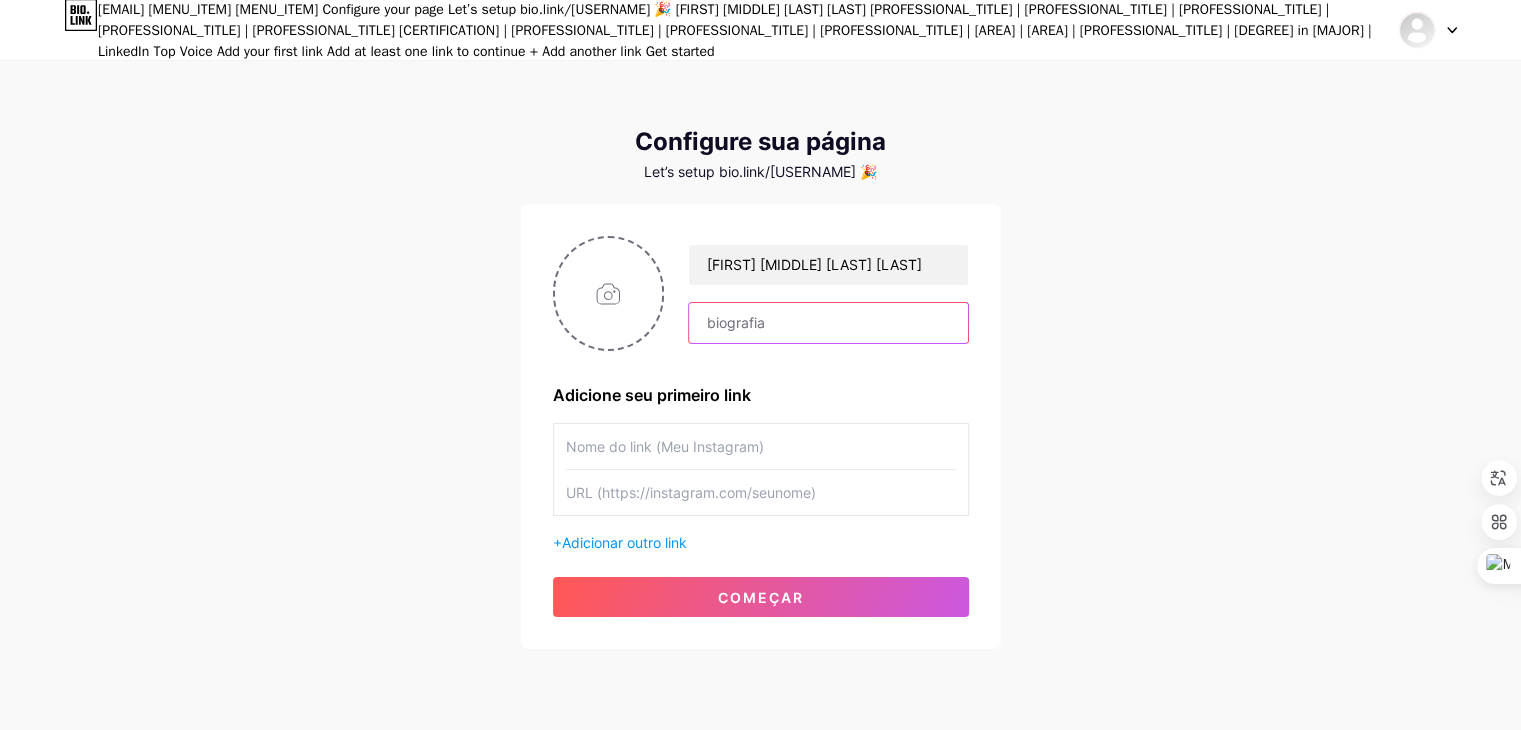 paste on "[PROFESSIONAL_TITLE], [ADJECTIVE] and [ADJECTIVE], [AGE] years of experience in the corporate world, specialist in the development of leaders with humanized management and focus on results. I contribute so that professionals reveal themselves, strengthen themselves and, as such, raise the level of their results and climb more steps in their careers. I discovered at [AGE] years old, in my first work relationship, that work is one of the pillars of my life. Business Administrator, I started my career in private banking and after a year, I joined" 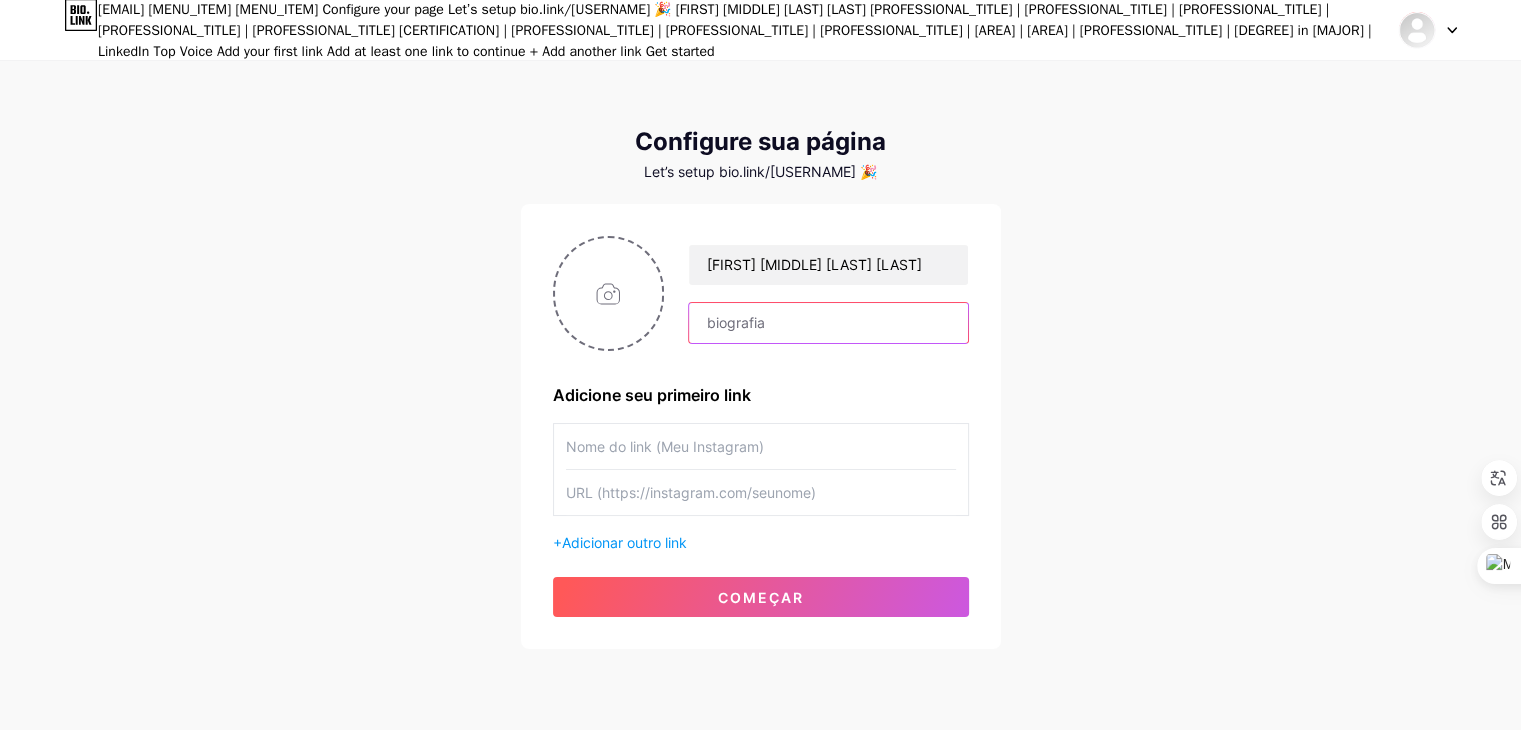 type on "[PROFESSIONAL_TITLE], [ADJECTIVE] and [ADJECTIVE], [AGE] years of experience in the corporate world, specialist in the development of leaders with humanized management and focus on results. I contribute so that professionals reveal themselves, strengthen themselves and, as such, raise the level of their results and climb more steps in their careers. I discovered at [AGE] years old, in my first work relationship, that work is one of the pillars of my life. Business Administrator, I started my career in private banking and after a year, I joined" 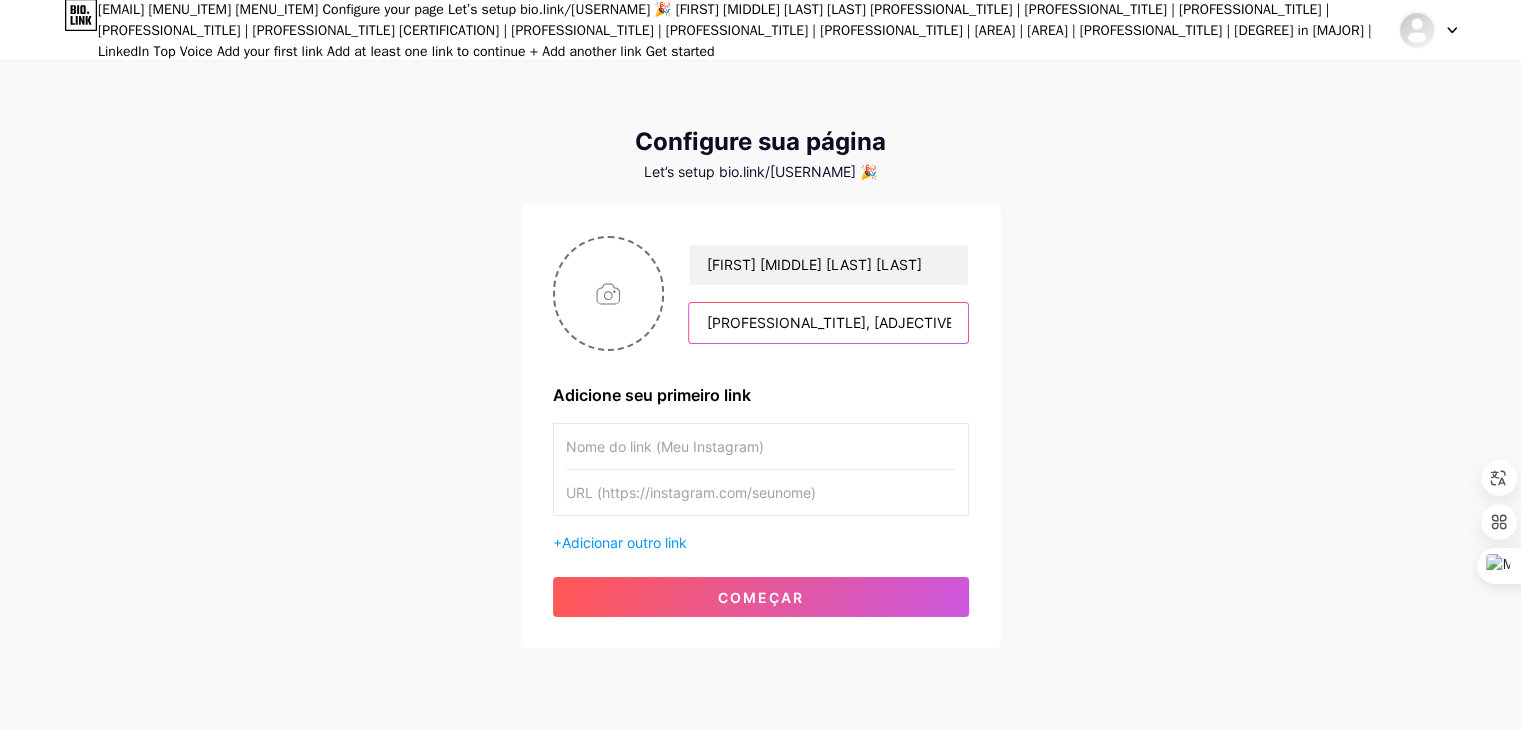 scroll, scrollTop: 0, scrollLeft: 3196, axis: horizontal 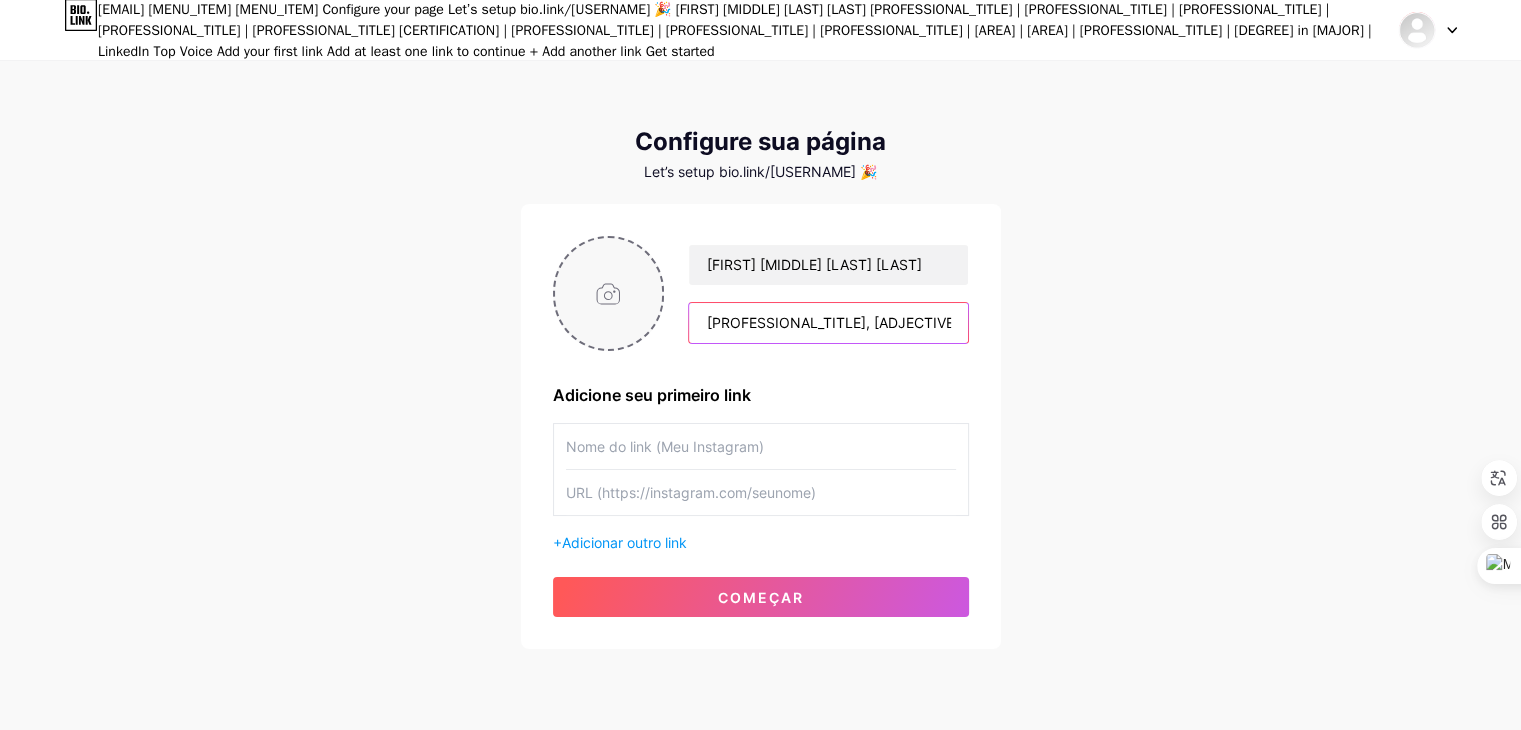 drag, startPoint x: 952, startPoint y: 327, endPoint x: 616, endPoint y: 305, distance: 336.71948 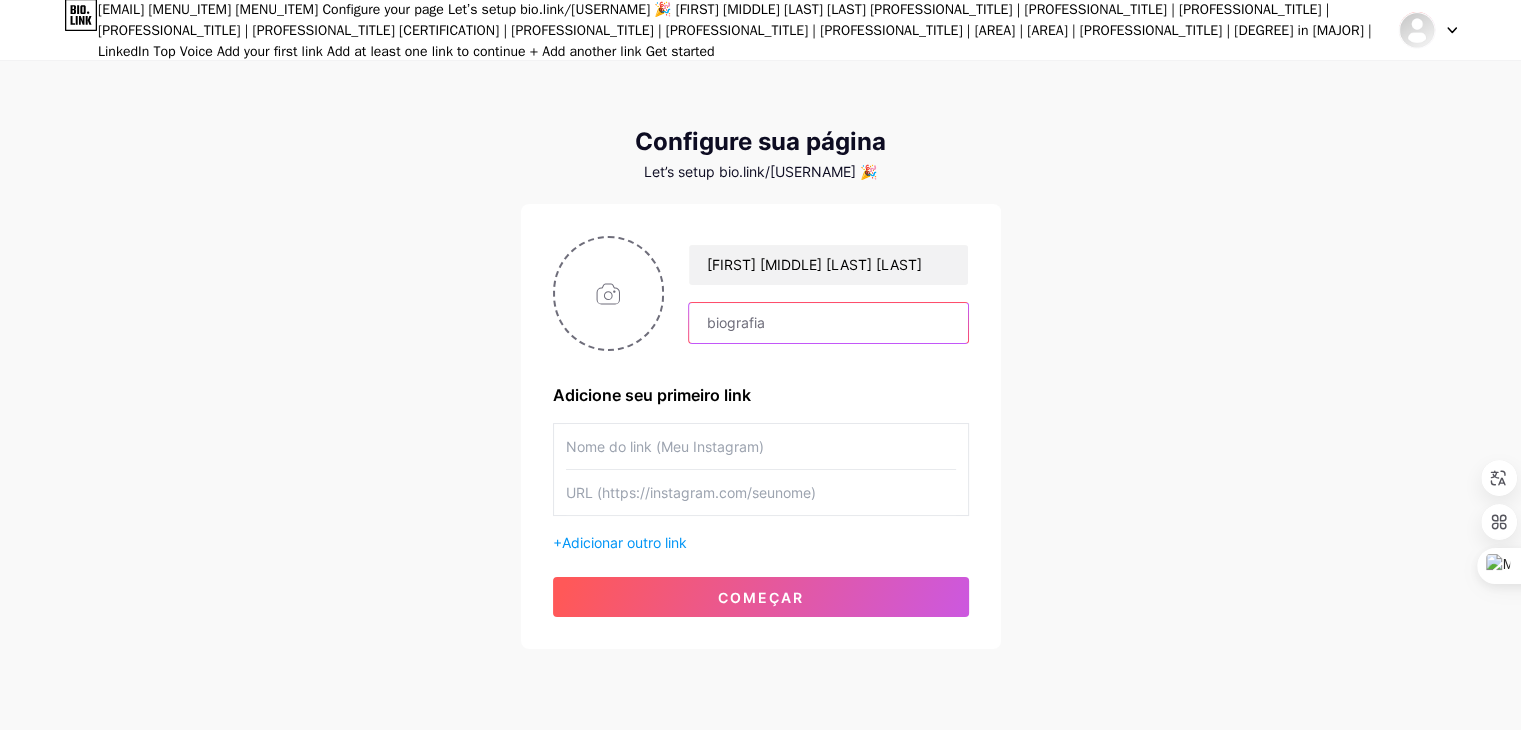 drag, startPoint x: 889, startPoint y: 331, endPoint x: 863, endPoint y: 321, distance: 27.856777 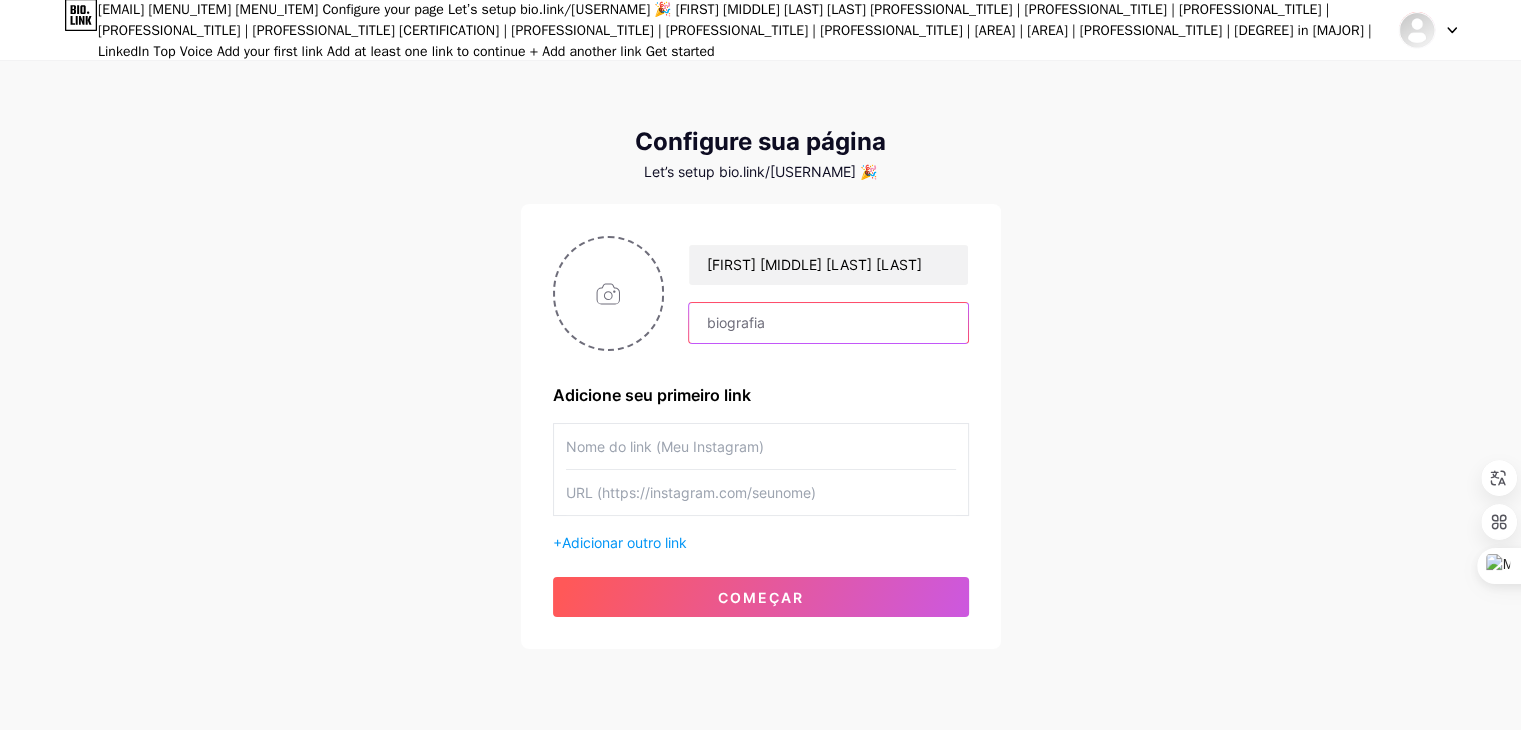 paste on "[PROFESSIONAL_TITLE], [ADJECTIVE] and [ADJECTIVE], [AGE] years of experience in the corporate world, specialist in the development of leaders with humanized management and focus on results. I contribute so that professionals reveal themselves, strengthen themselves and, as such, raise the level of their results and climb more steps in their careers. I discovered at [AGE] years old, in my first work relationship, that work is one of the pillars of my life. Business Administrator, I started my career in private banking and after a year, I joined" 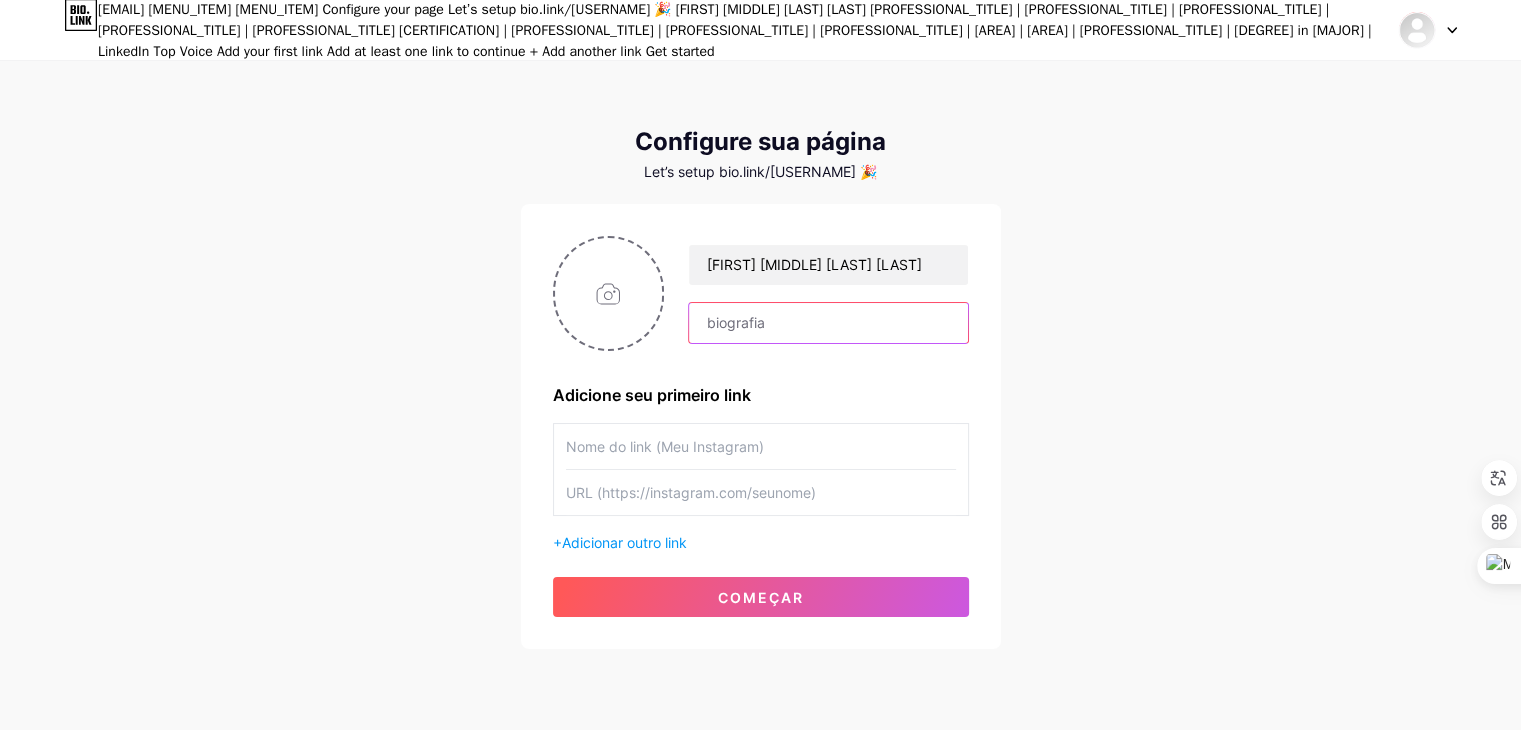 type on "[PROFESSIONAL_TITLE], [ADJECTIVE] and [ADJECTIVE], [AGE] years of experience in the corporate world, specialist in the development of leaders with humanized management and focus on results. I contribute so that professionals reveal themselves, strengthen themselves and, as such, raise the level of their results and climb more steps in their careers. I discovered at [AGE] years old, in my first work relationship, that work is one of the pillars of my life. Business Administrator, I started my career in private banking and after a year, I joined" 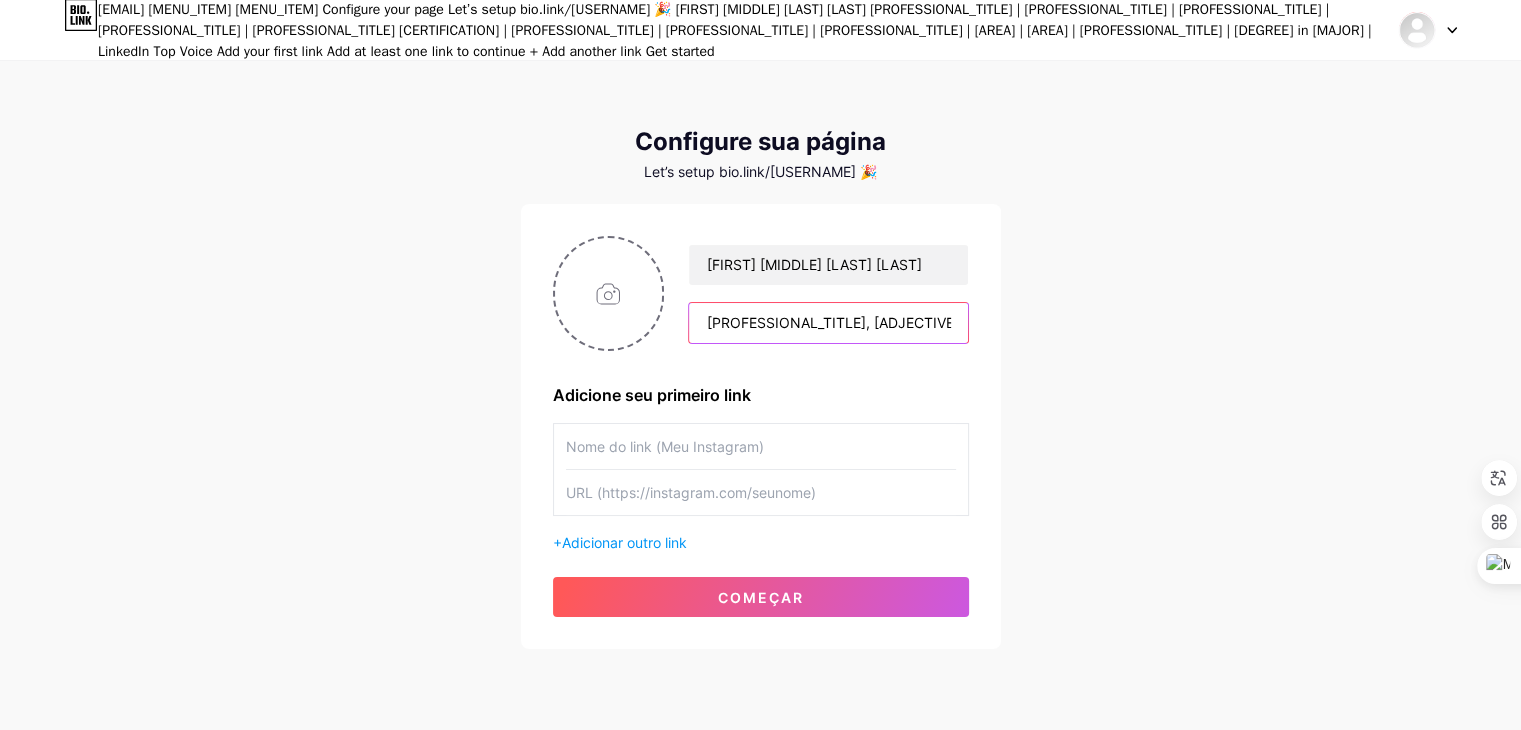 scroll, scrollTop: 0, scrollLeft: 3196, axis: horizontal 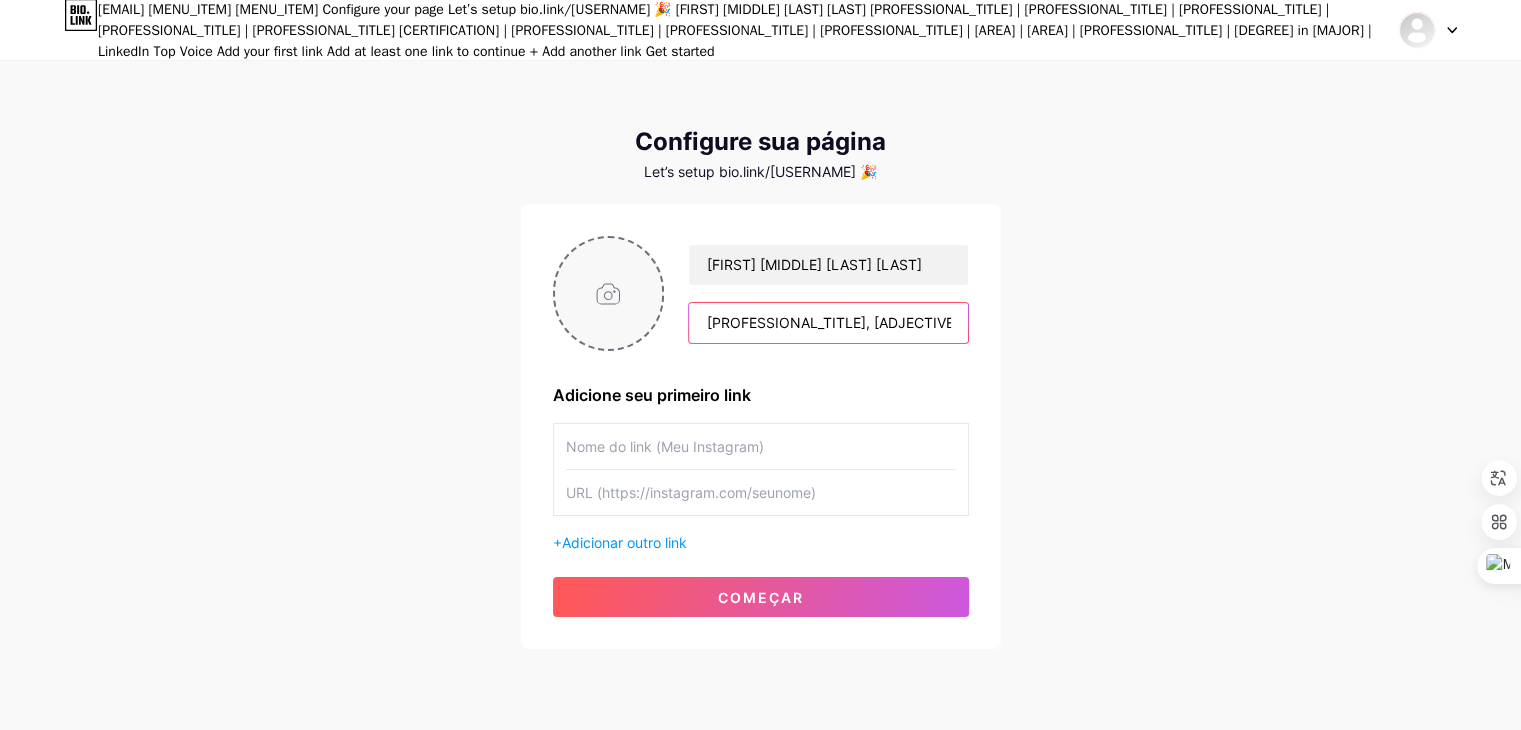 drag, startPoint x: 958, startPoint y: 323, endPoint x: 615, endPoint y: 315, distance: 343.0933 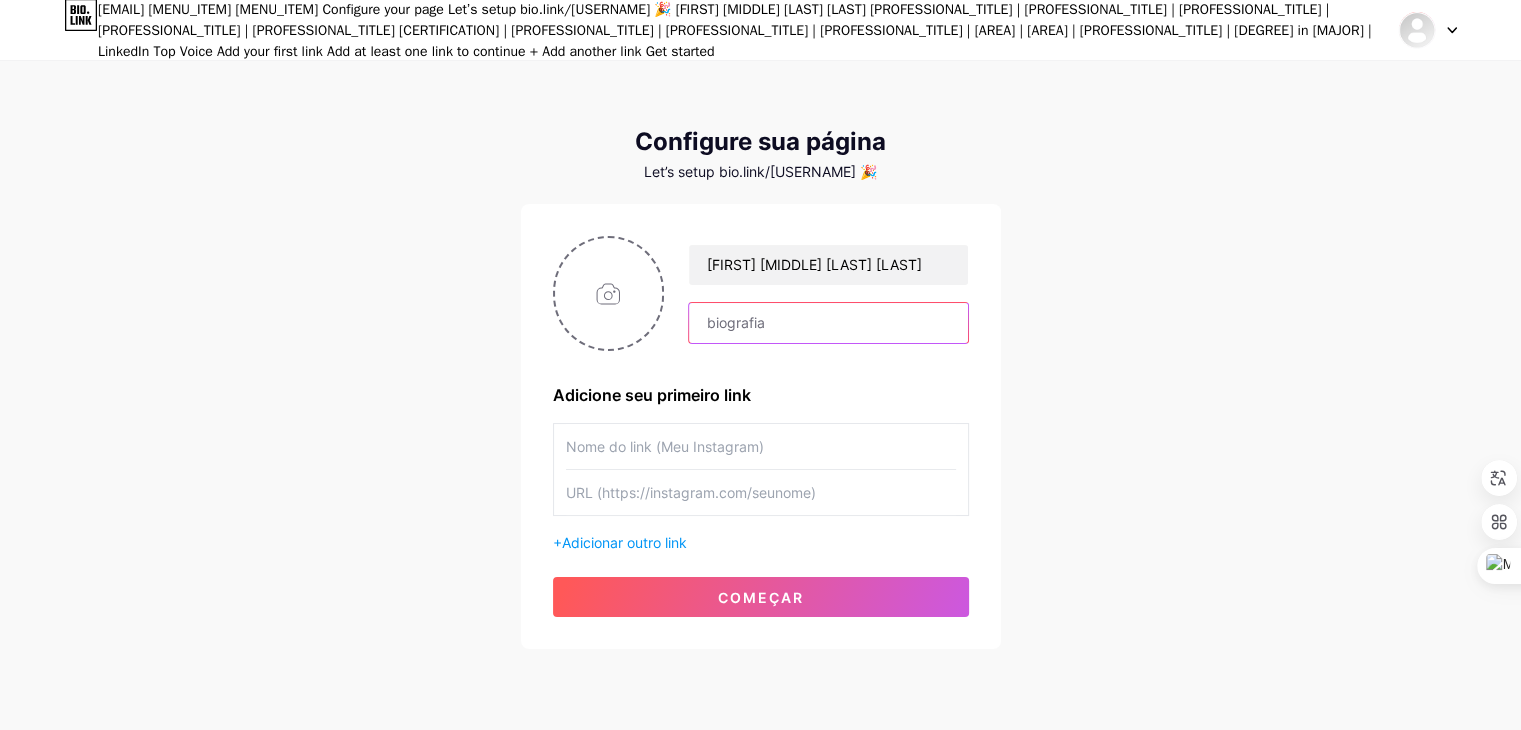 click at bounding box center [828, 323] 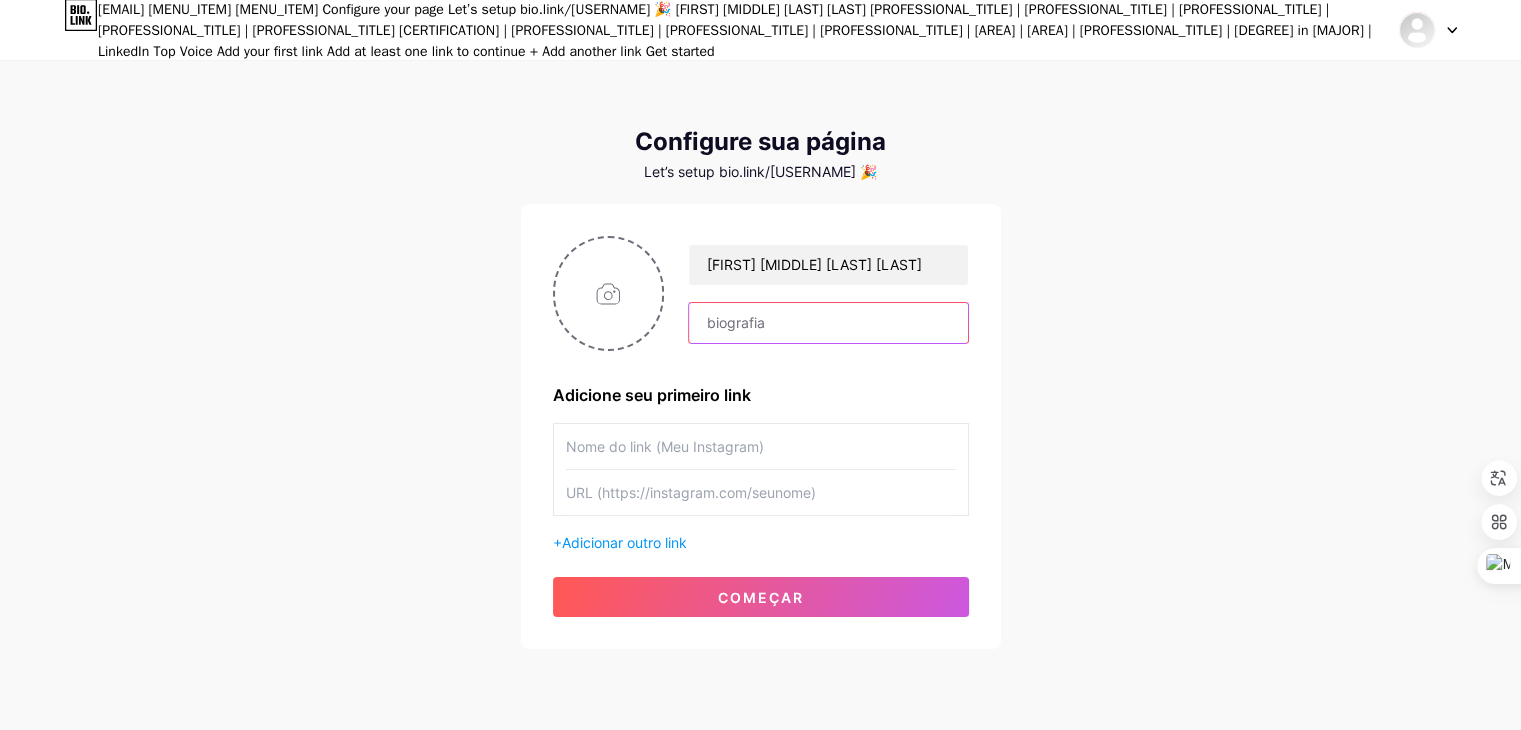 paste on "[PROFESSIONAL_TITLE] | [PROFESSIONAL_TITLE] | [PROFESSIONAL_TITLE] | [PROFESSIONAL_TITLE] | [PROFESSIONAL_TITLE] [CERTIFICATION] | [PROFESSIONAL_TITLE] | [PROFESSIONAL_TITLE] | [PROFESSIONAL_TITLE] | [AREA] | [AREA] | [PROFESSIONAL_TITLE] | [DEGREE] in [MAJOR] | LinkedIn Top Voice" 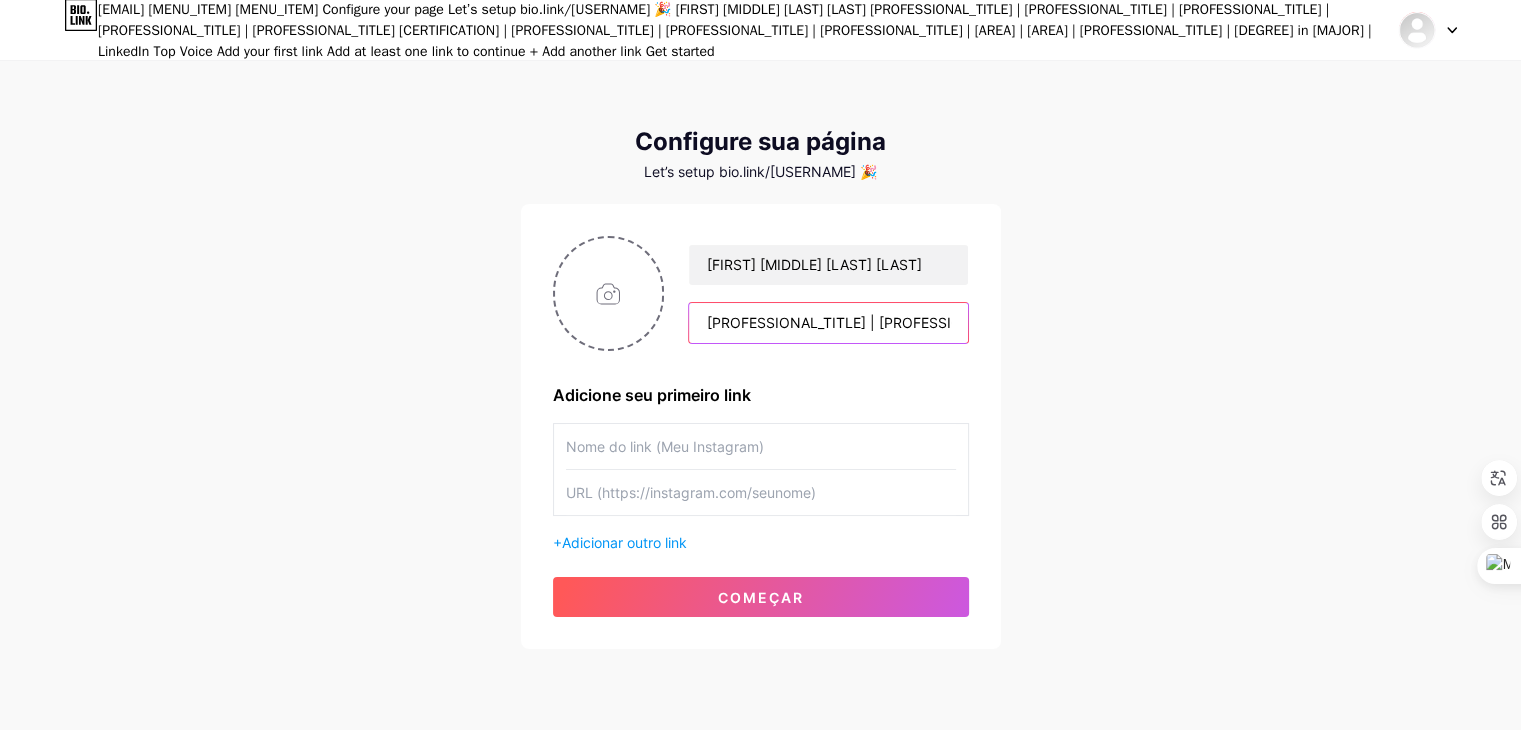 scroll, scrollTop: 0, scrollLeft: 1037, axis: horizontal 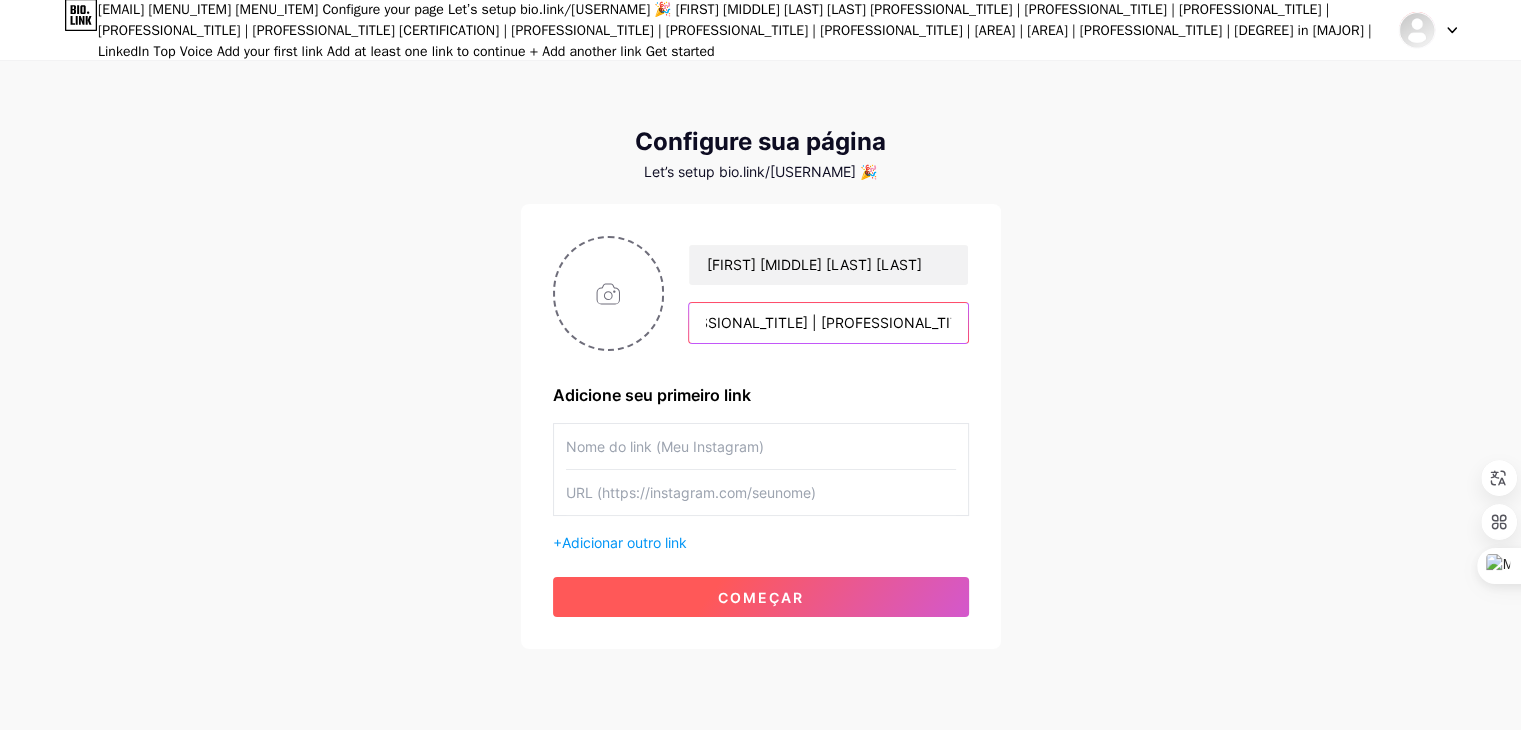 type on "[PROFESSIONAL_TITLE] | [PROFESSIONAL_TITLE] | [PROFESSIONAL_TITLE] | [PROFESSIONAL_TITLE] | [PROFESSIONAL_TITLE] [CERTIFICATION] | [PROFESSIONAL_TITLE] | [PROFESSIONAL_TITLE] | [PROFESSIONAL_TITLE] | [AREA] | [AREA] | [PROFESSIONAL_TITLE] | [DEGREE] in [MAJOR] | LinkedIn Top Voice" 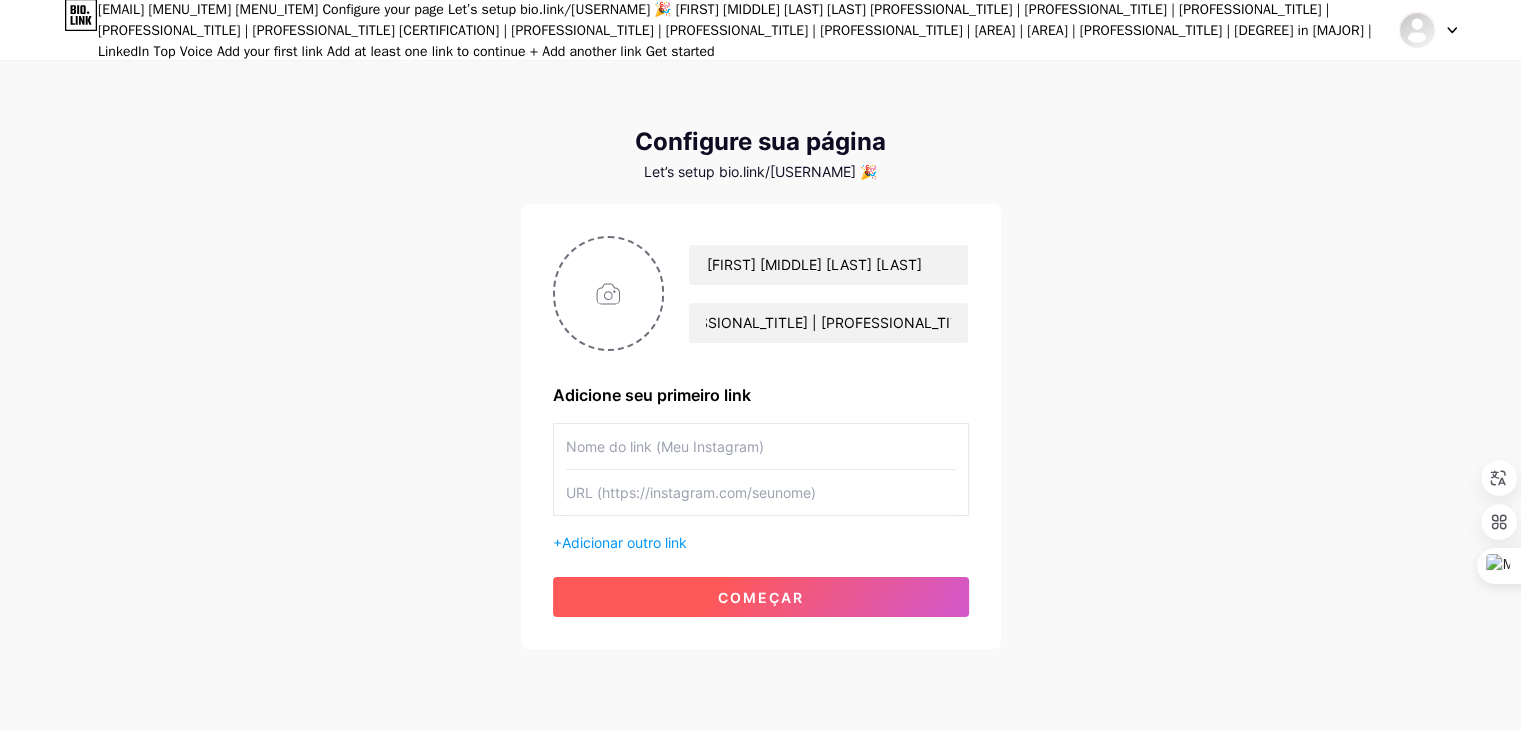 scroll, scrollTop: 0, scrollLeft: 0, axis: both 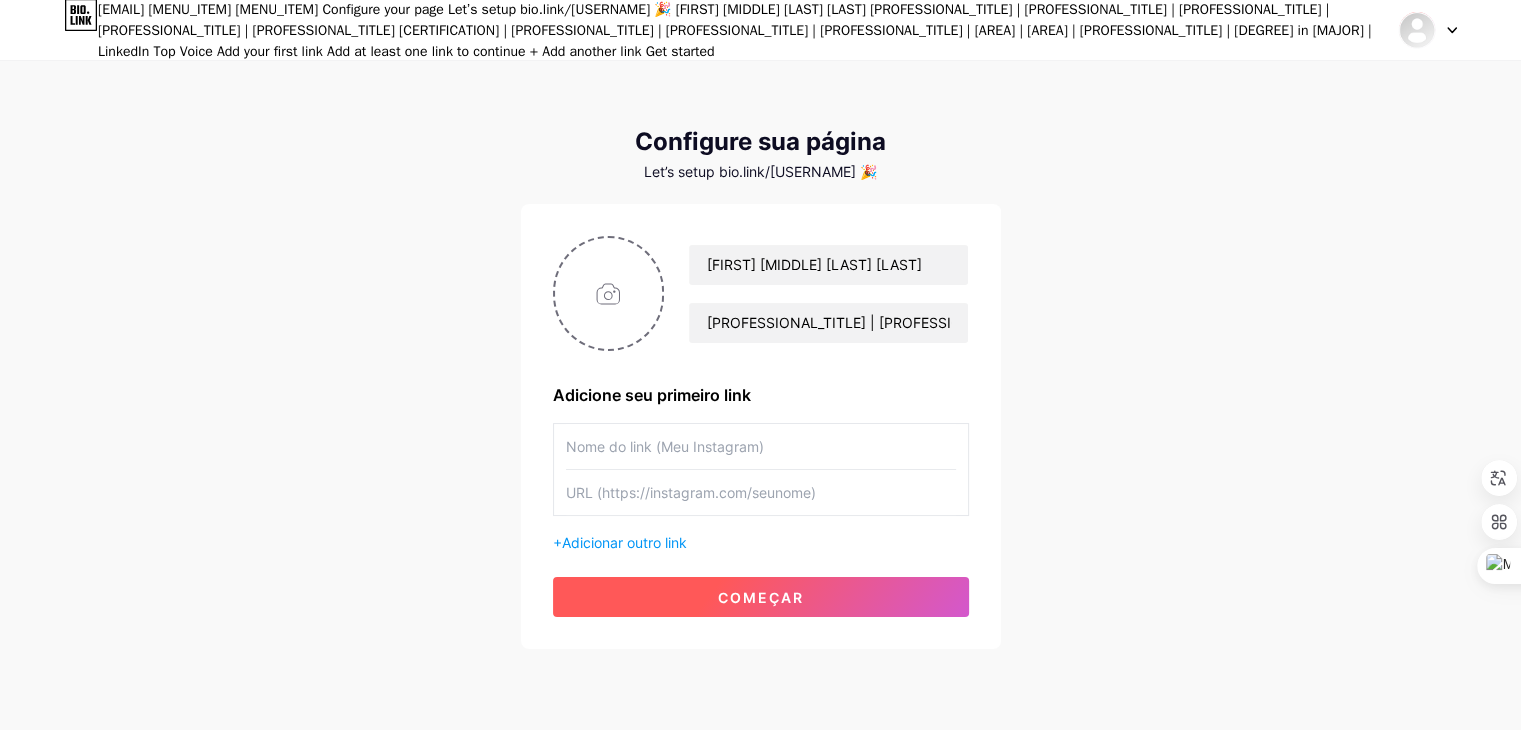 click on "começar" at bounding box center [761, 597] 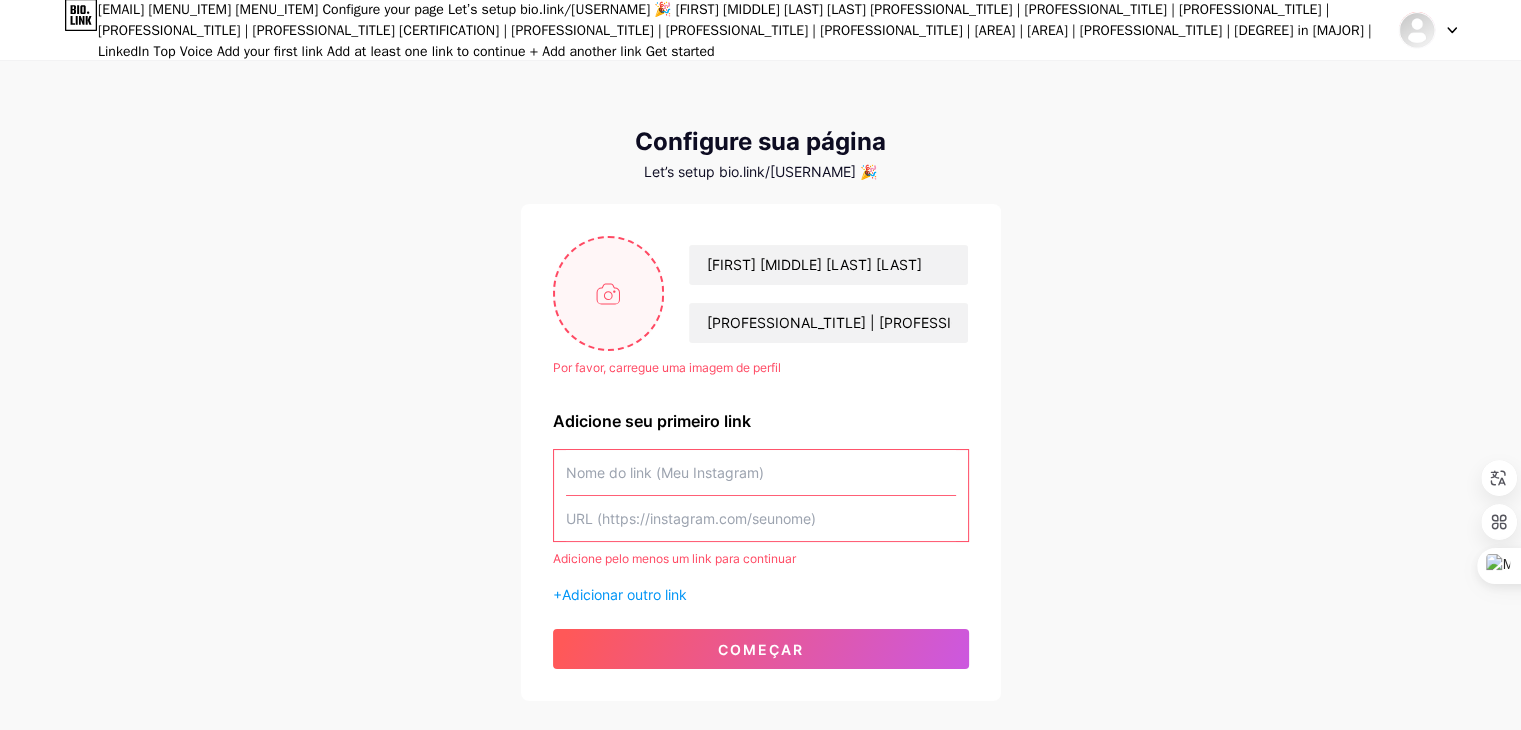 click at bounding box center (609, 293) 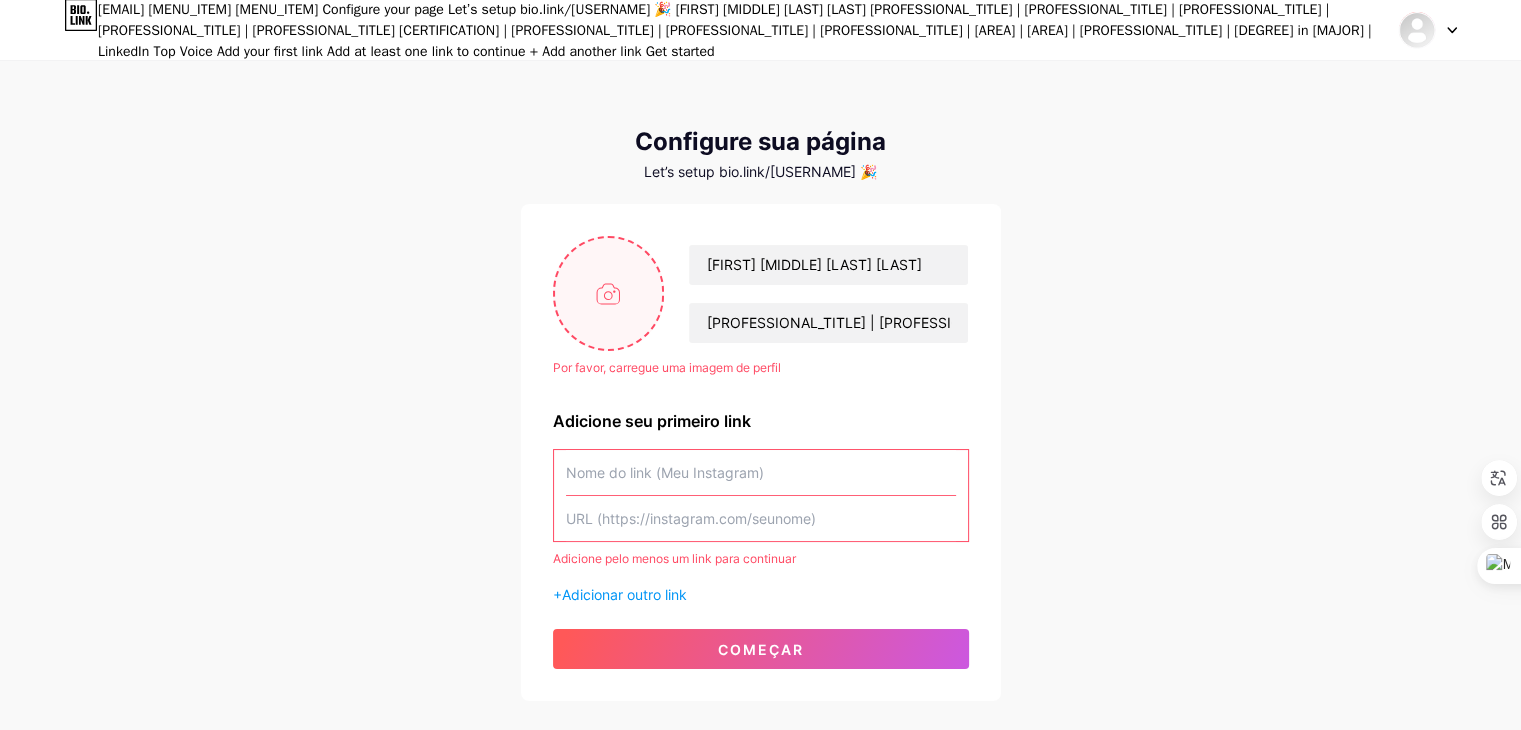 type on "C:\fakepath\Imagem do WhatsApp de 2024-06-17 à(s) 10.04.20_4c401193.jpg" 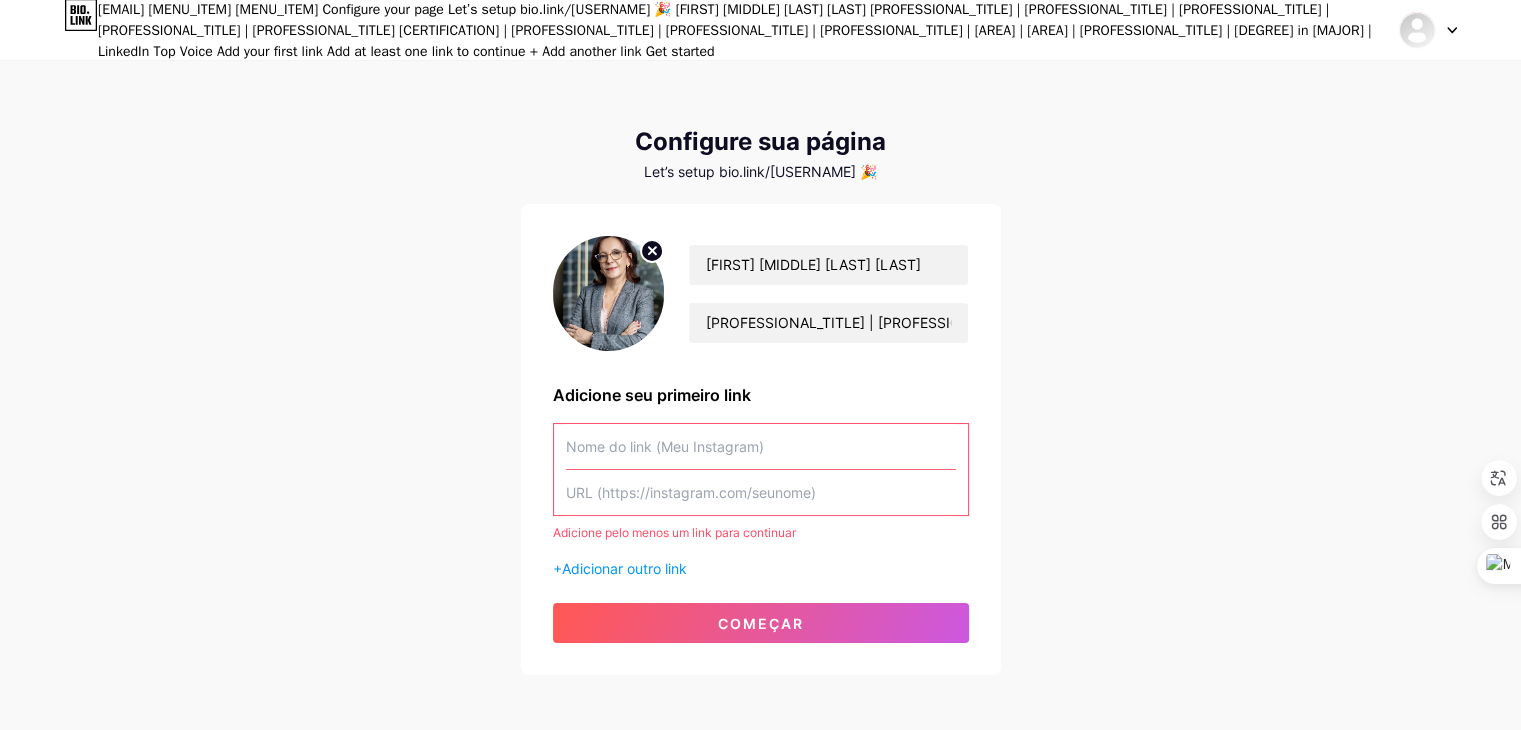 click on "[EMAIL]           [MENU_ITEM]     [MENU_ITEM]   Configure your page   Let’s setup bio.link/[USERNAME] 🎉               [FIRST] [MIDDLE] [LAST] [LAST]     [PROFESSIONAL_TITLE] | [PROFESSIONAL_TITLE] | [PROFESSIONAL_TITLE] | [PROFESSIONAL_TITLE] | [PROFESSIONAL_TITLE] [CERTIFICATION] | [PROFESSIONAL_TITLE] | [PROFESSIONAL_TITLE] | [PROFESSIONAL_TITLE] | [AREA] | [AREA] | [PROFESSIONAL_TITLE] | [DEGREE] in [MAJOR] | LinkedIn Top Voice     Add your first link         Add at least one link to continue
+  Add another link     Get started" at bounding box center (760, 369) 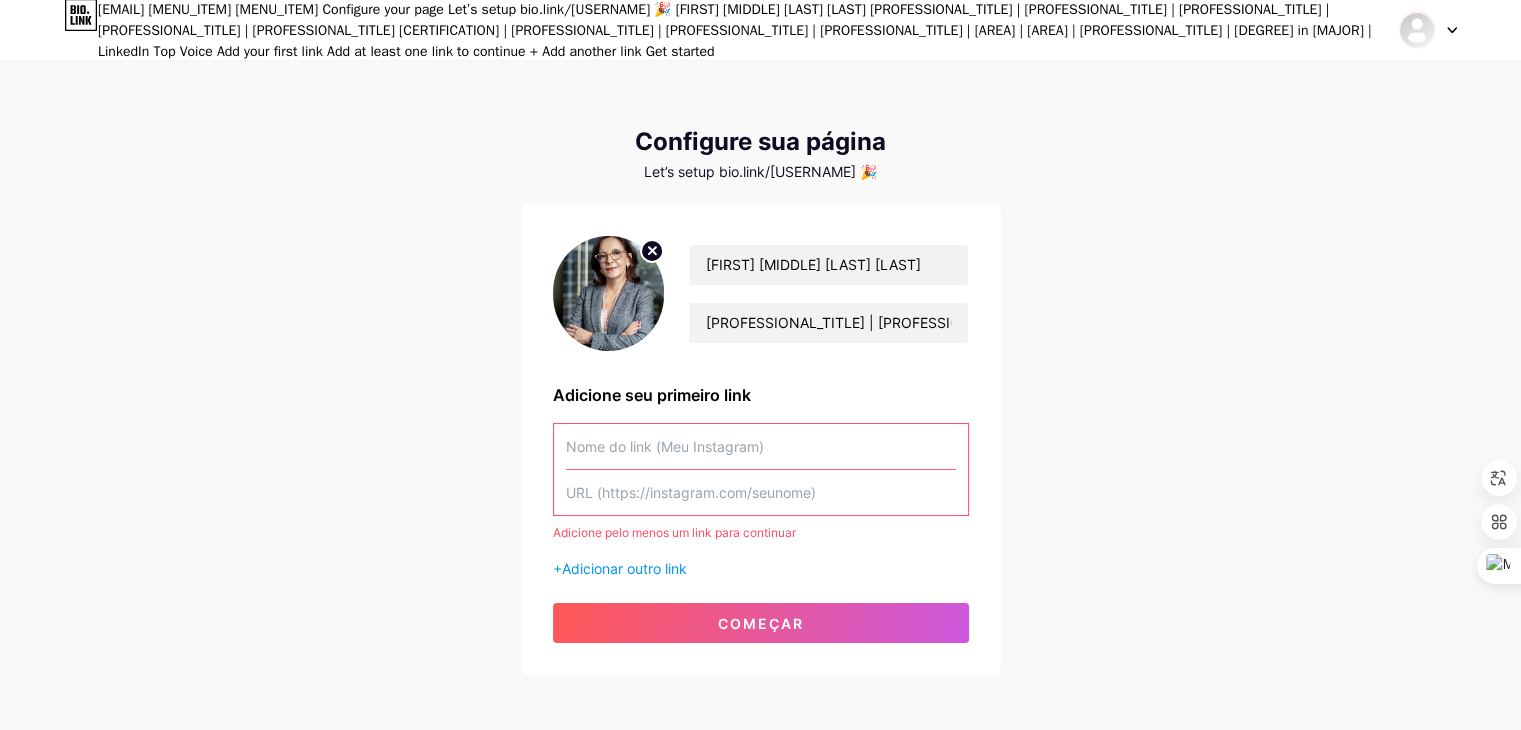 paste on "https://www.linkedin.com/in/[USERNAME]/" 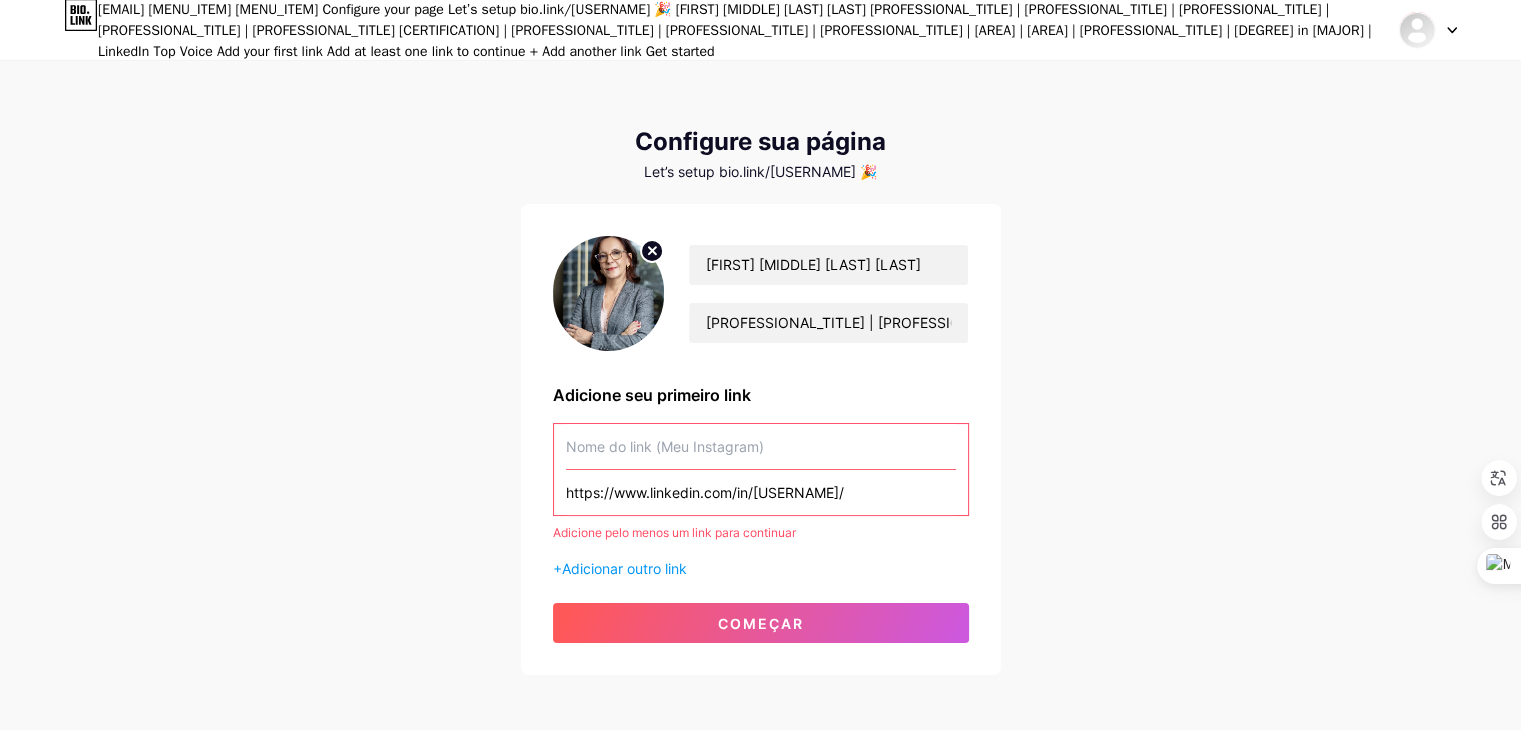 scroll, scrollTop: 0, scrollLeft: 8, axis: horizontal 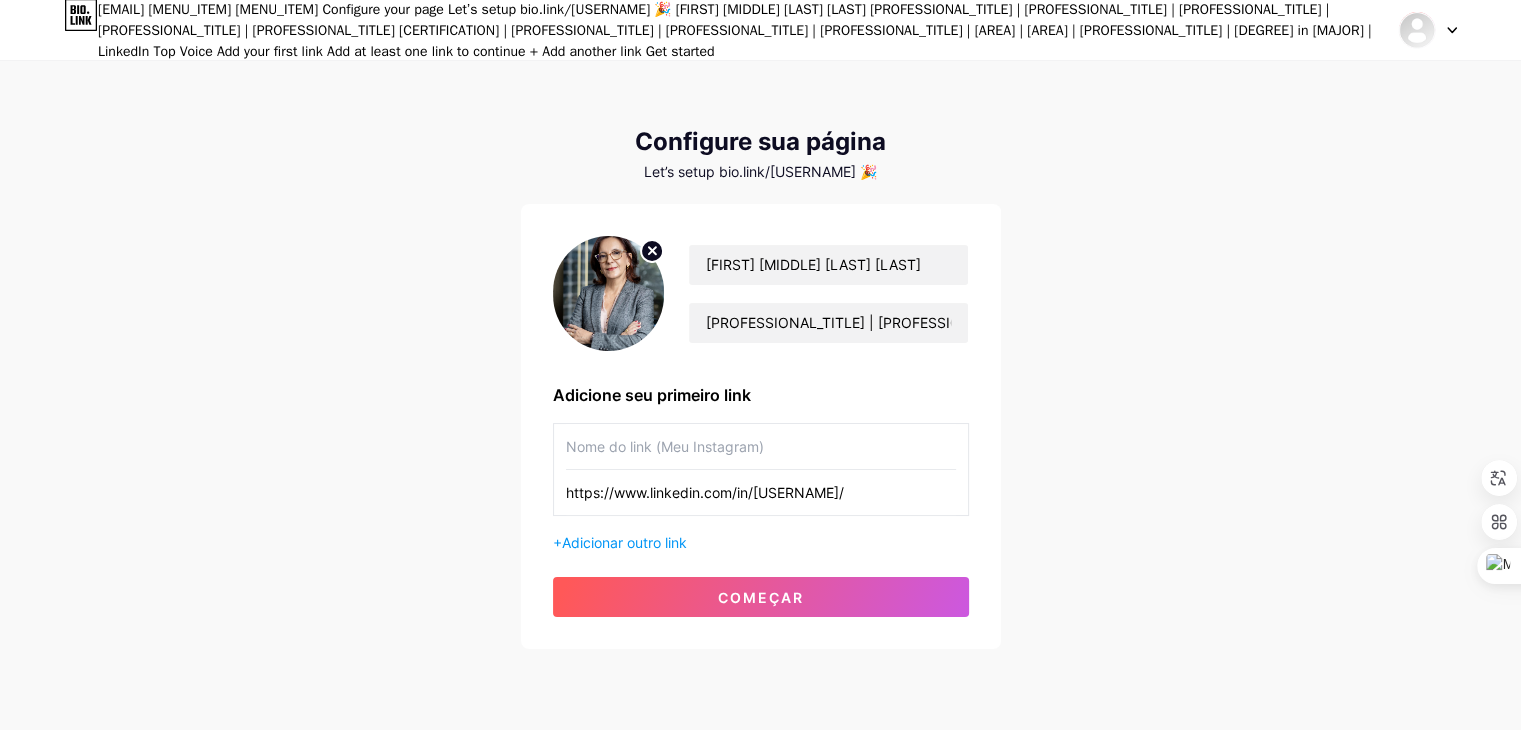 type on "https://www.linkedin.com/in/[USERNAME]/" 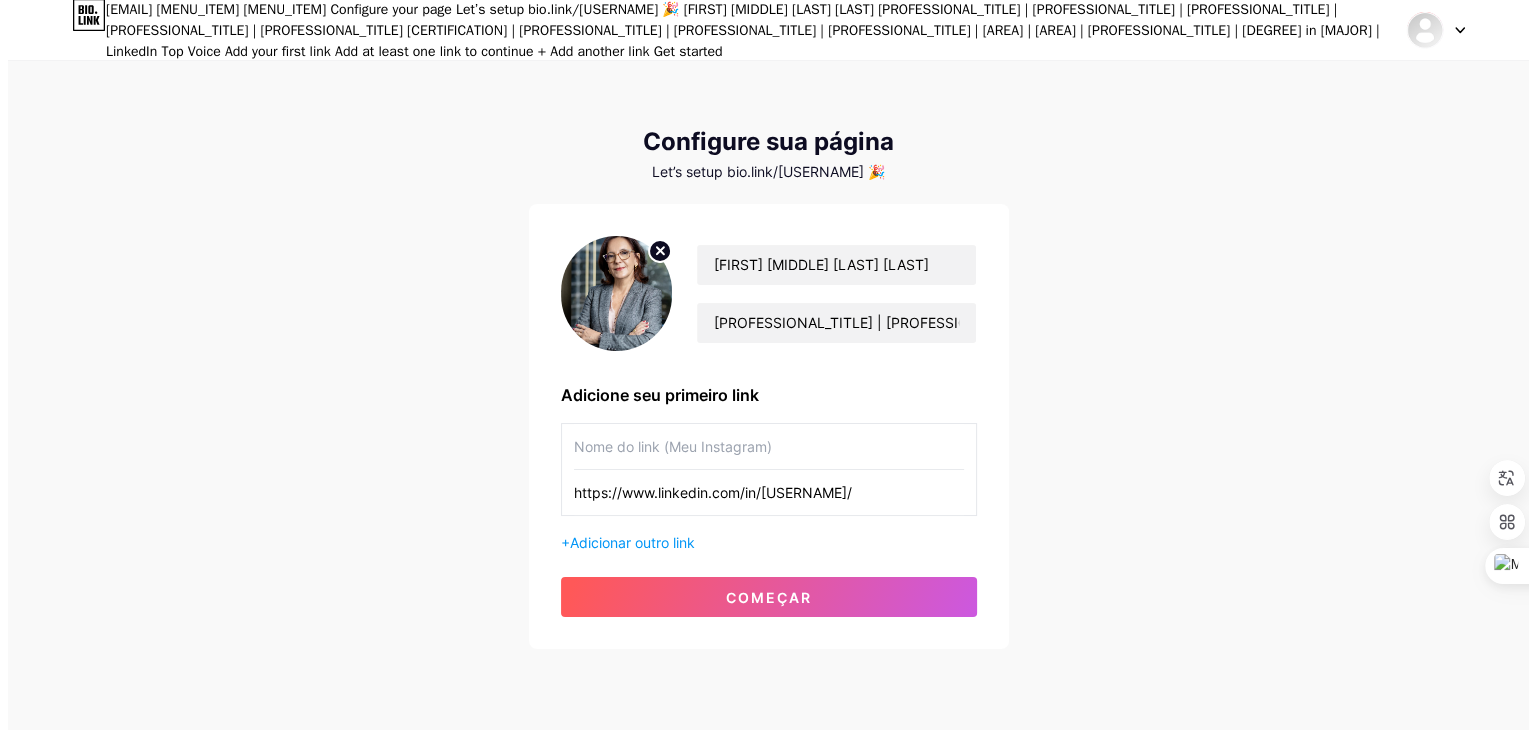 scroll, scrollTop: 0, scrollLeft: 0, axis: both 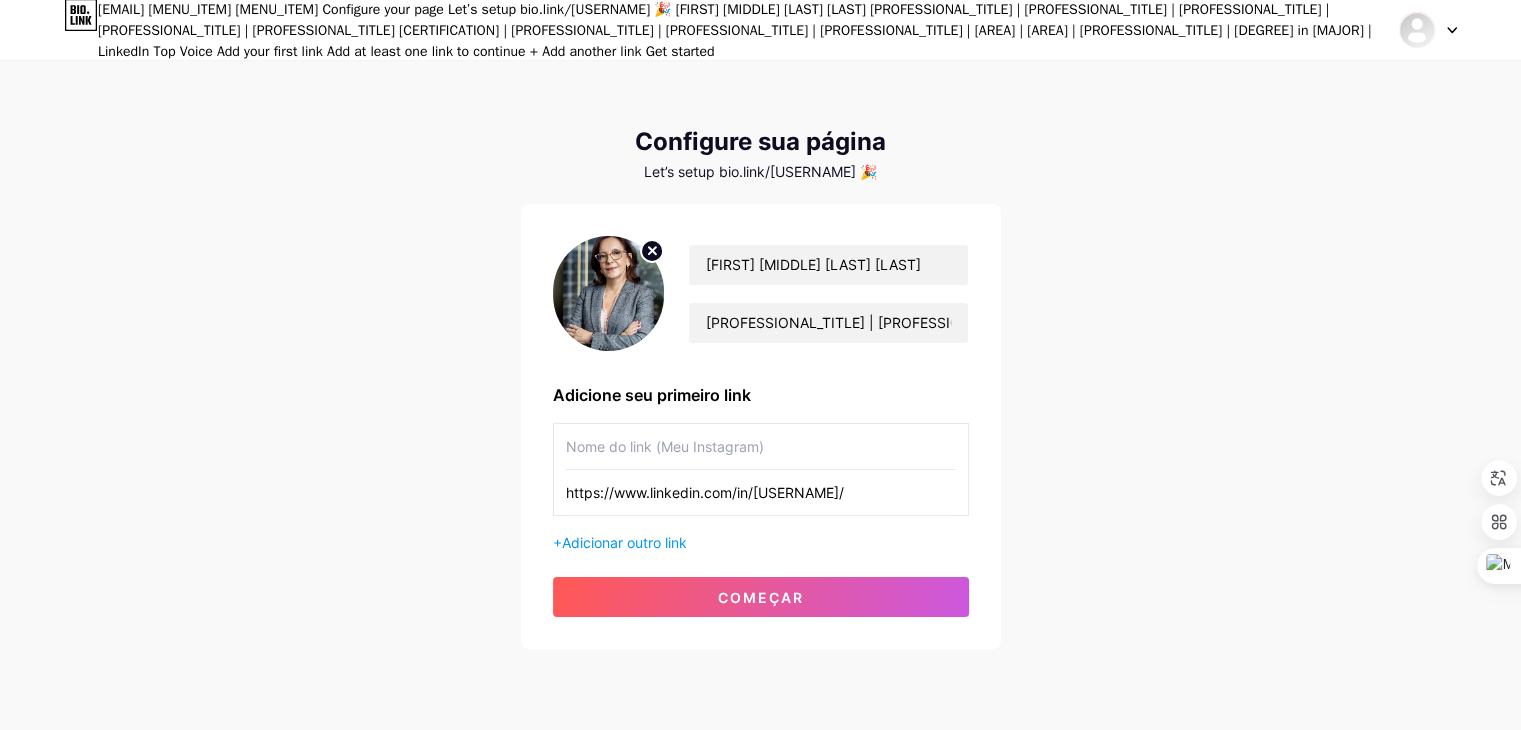 click at bounding box center [761, 446] 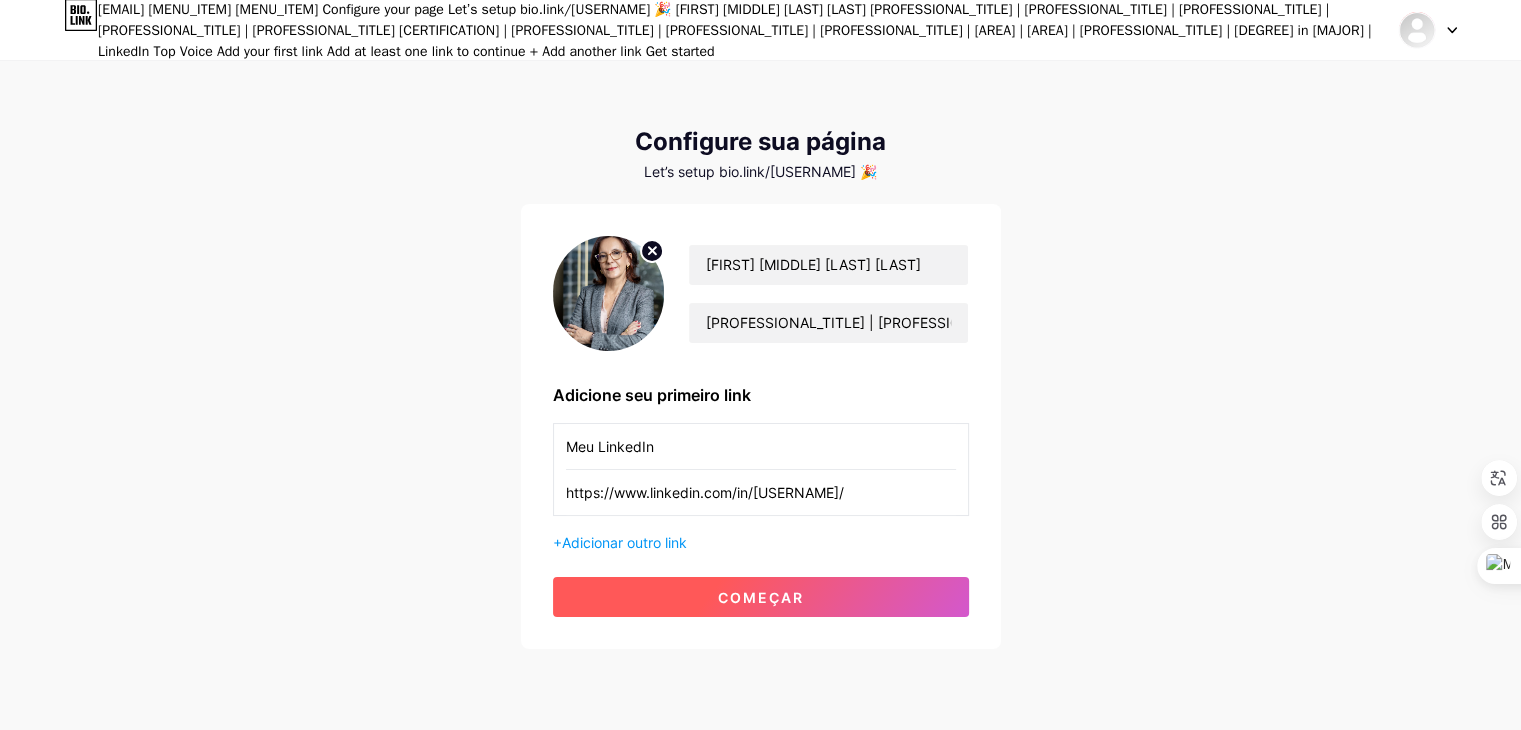 type on "Meu LinkedIn" 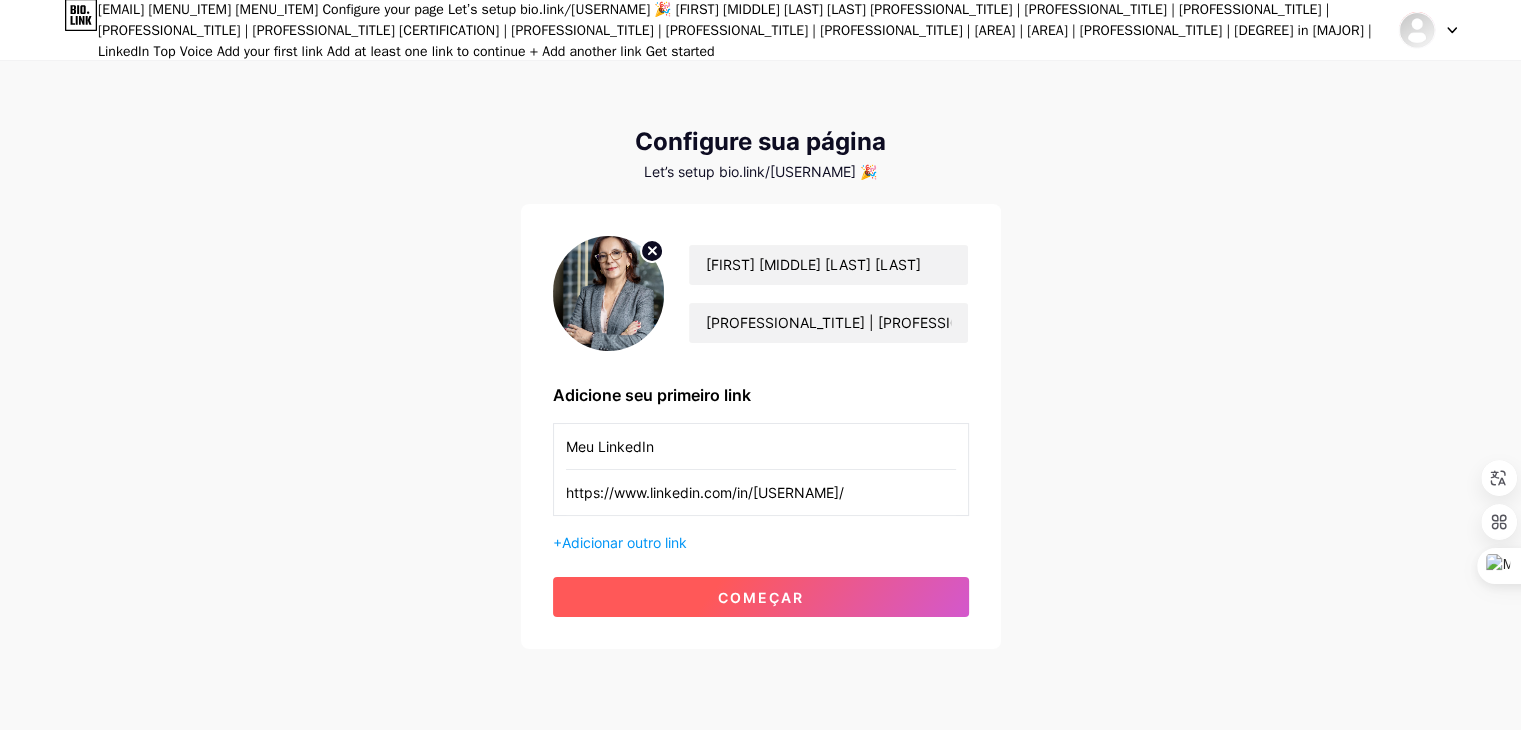 click on "começar" at bounding box center (761, 597) 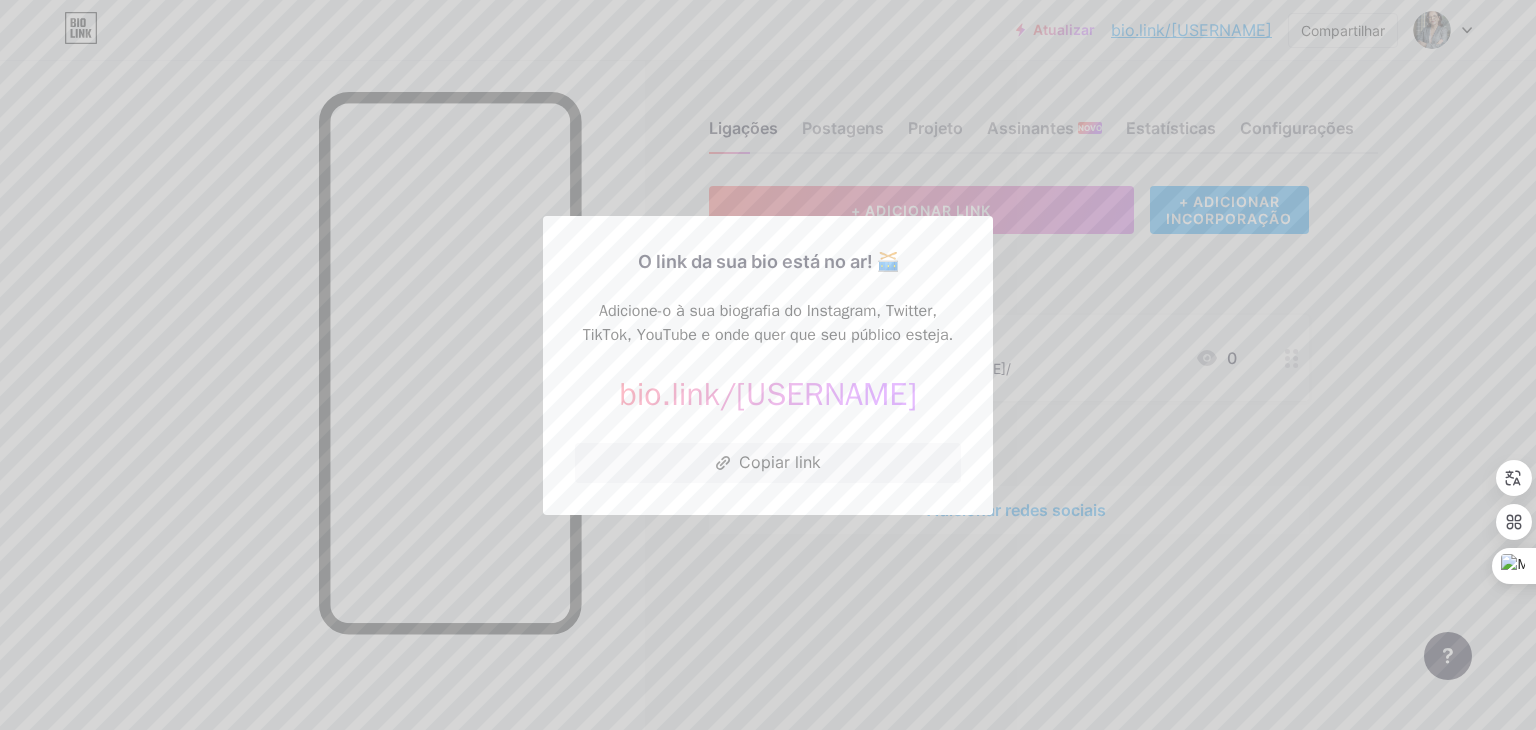 click at bounding box center (768, 365) 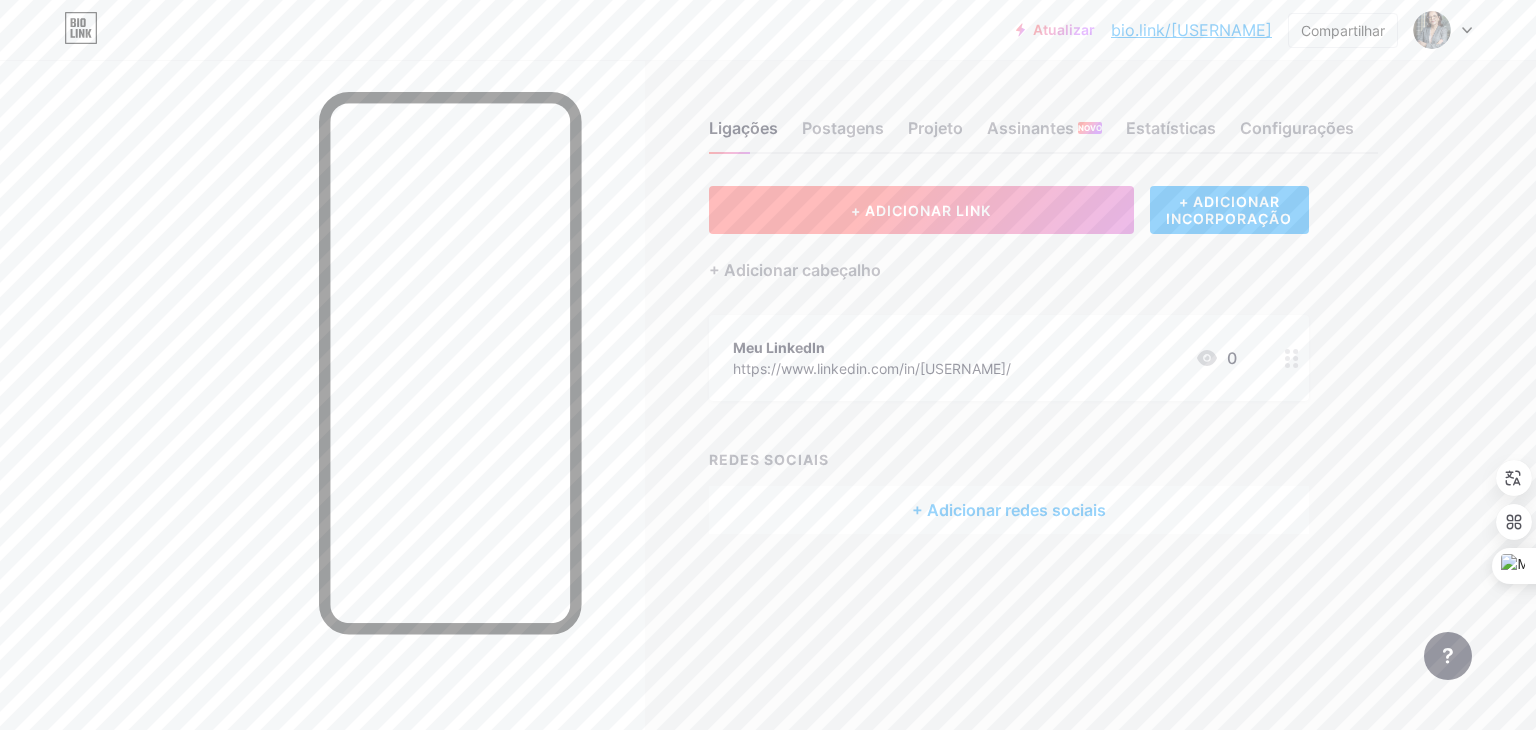 click on "+ ADICIONAR LINK" at bounding box center [921, 210] 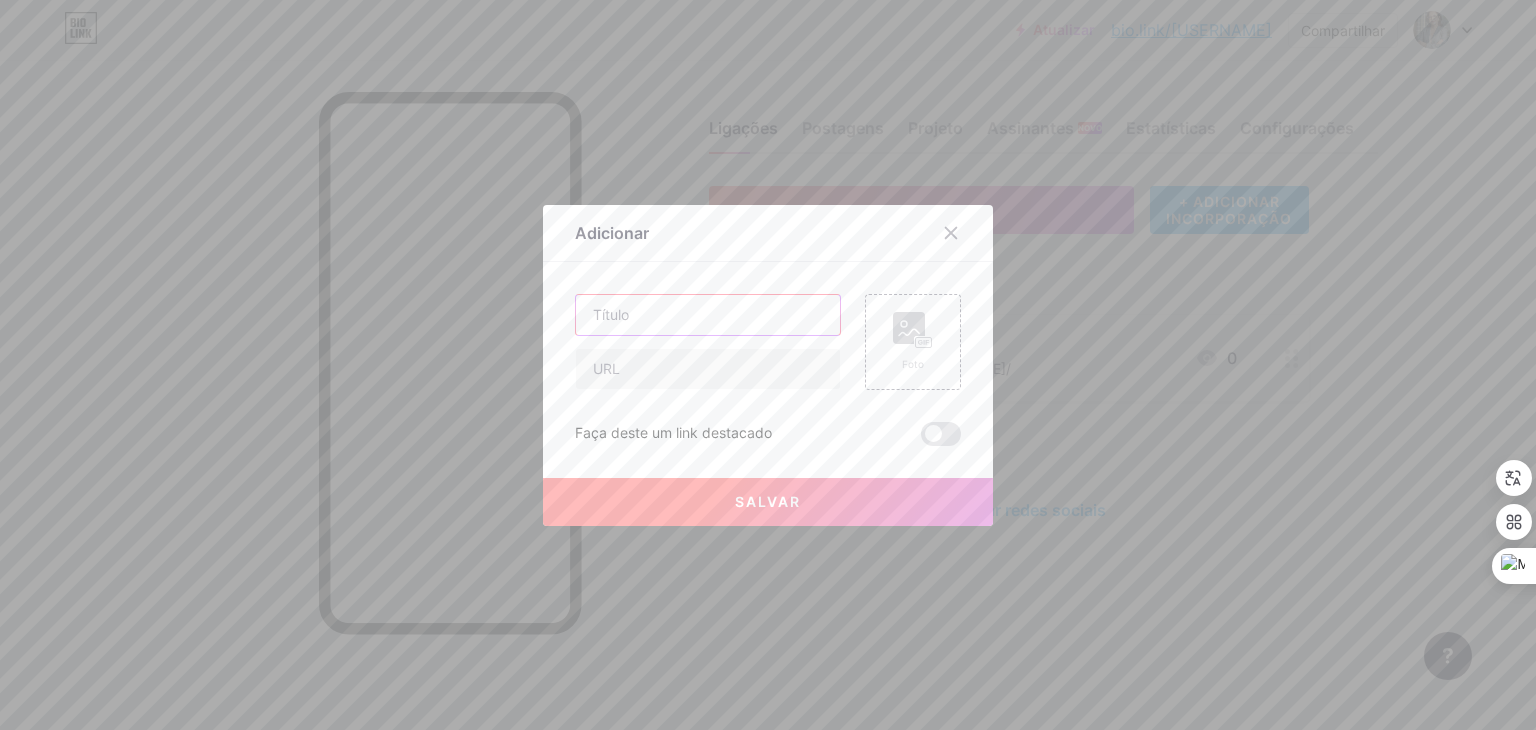click at bounding box center [708, 315] 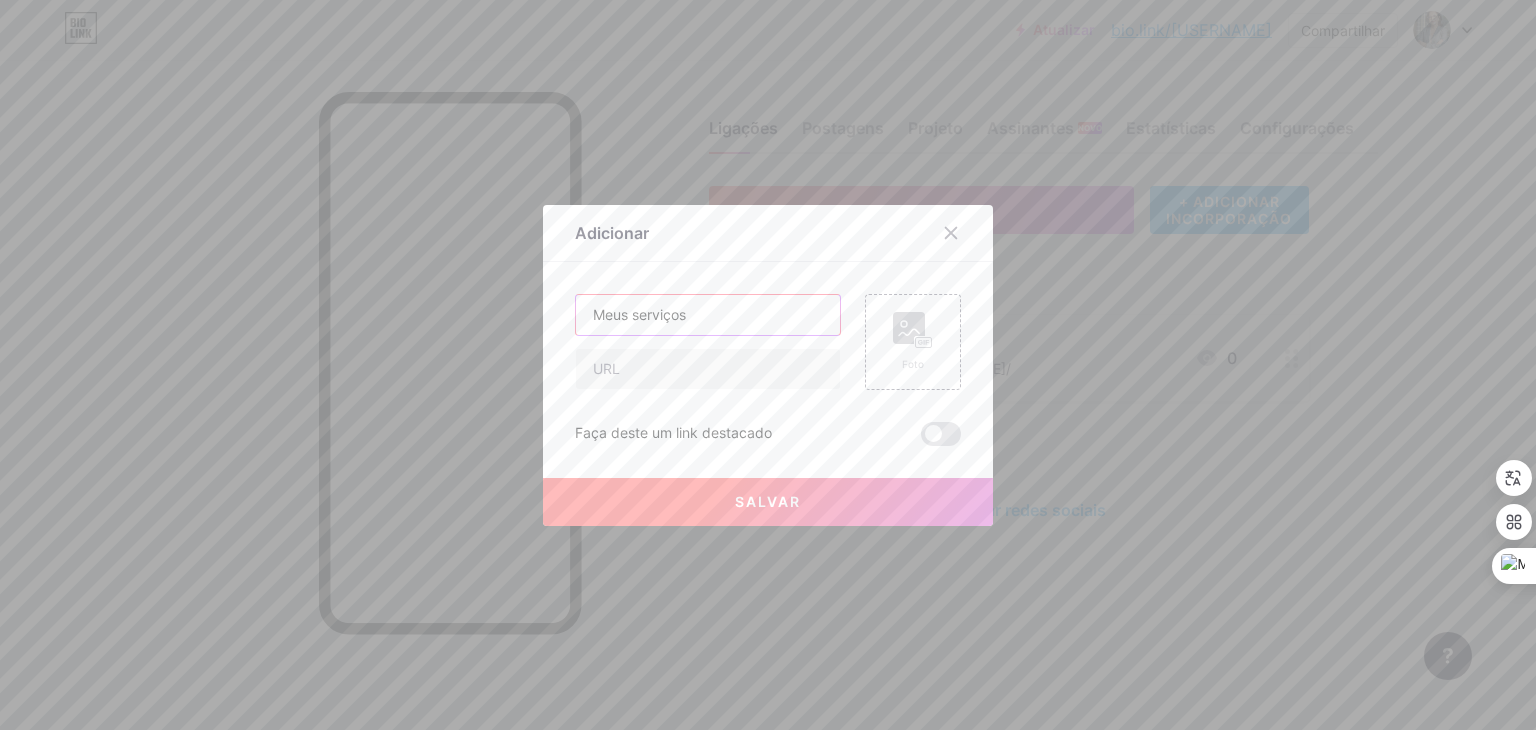 type on "Meus serviços" 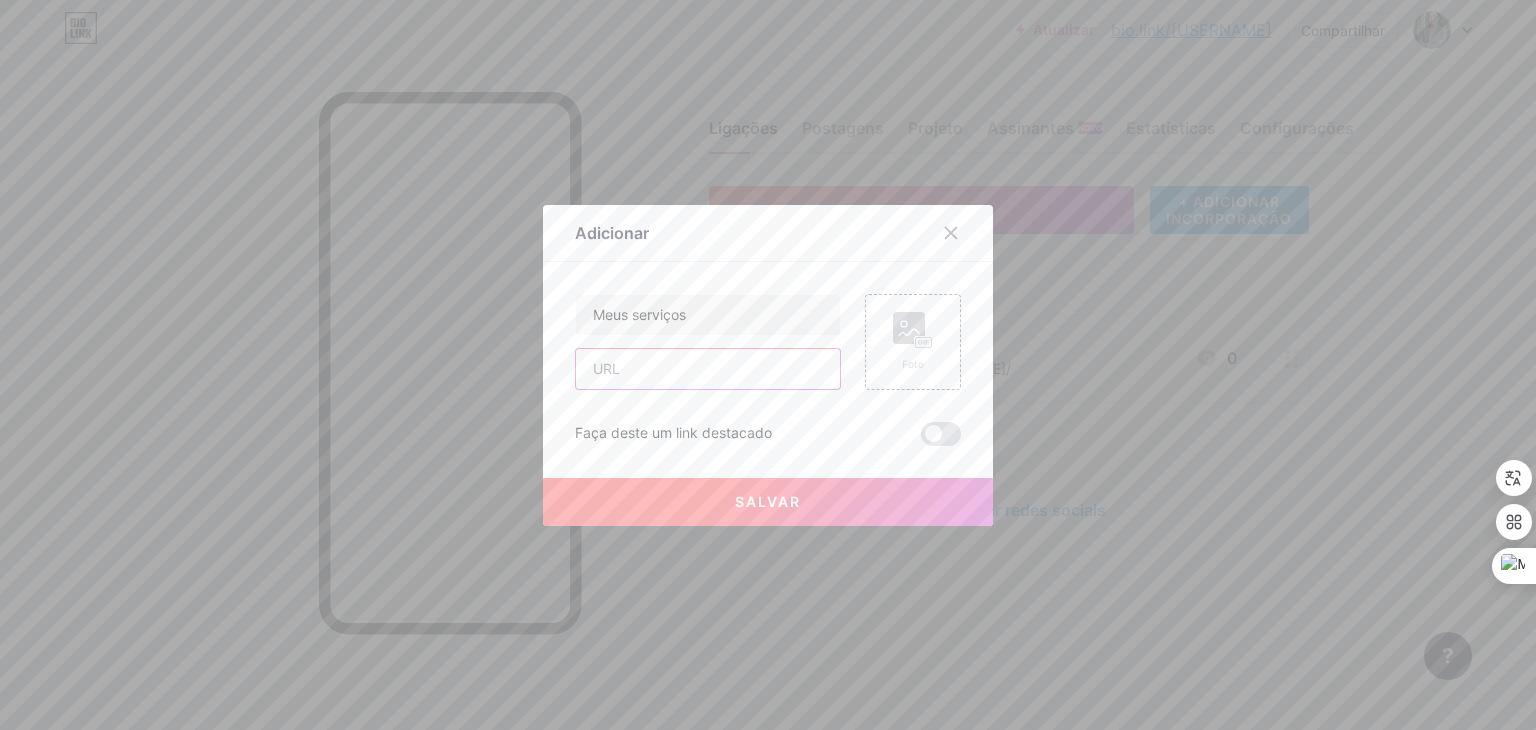 click at bounding box center (708, 369) 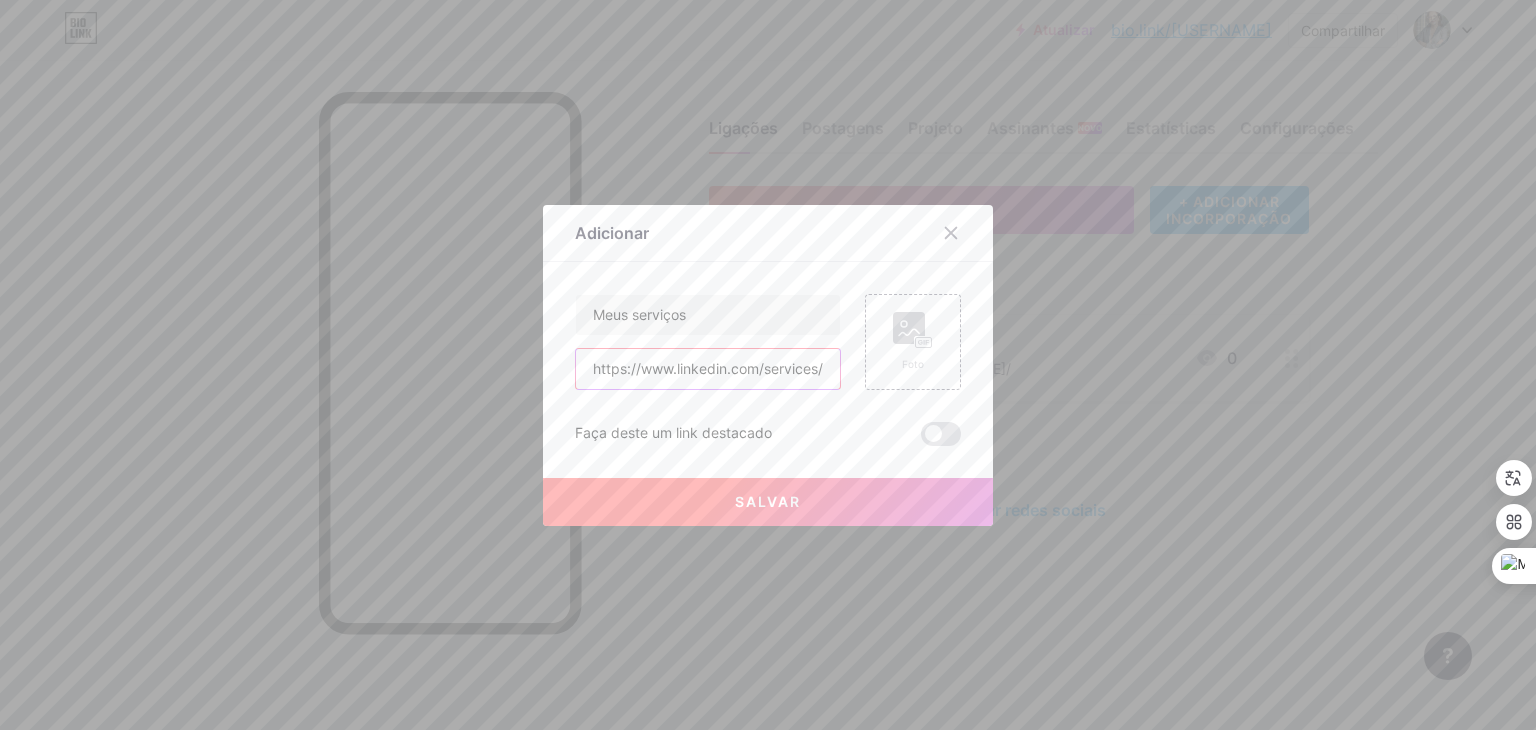 scroll, scrollTop: 0, scrollLeft: 194, axis: horizontal 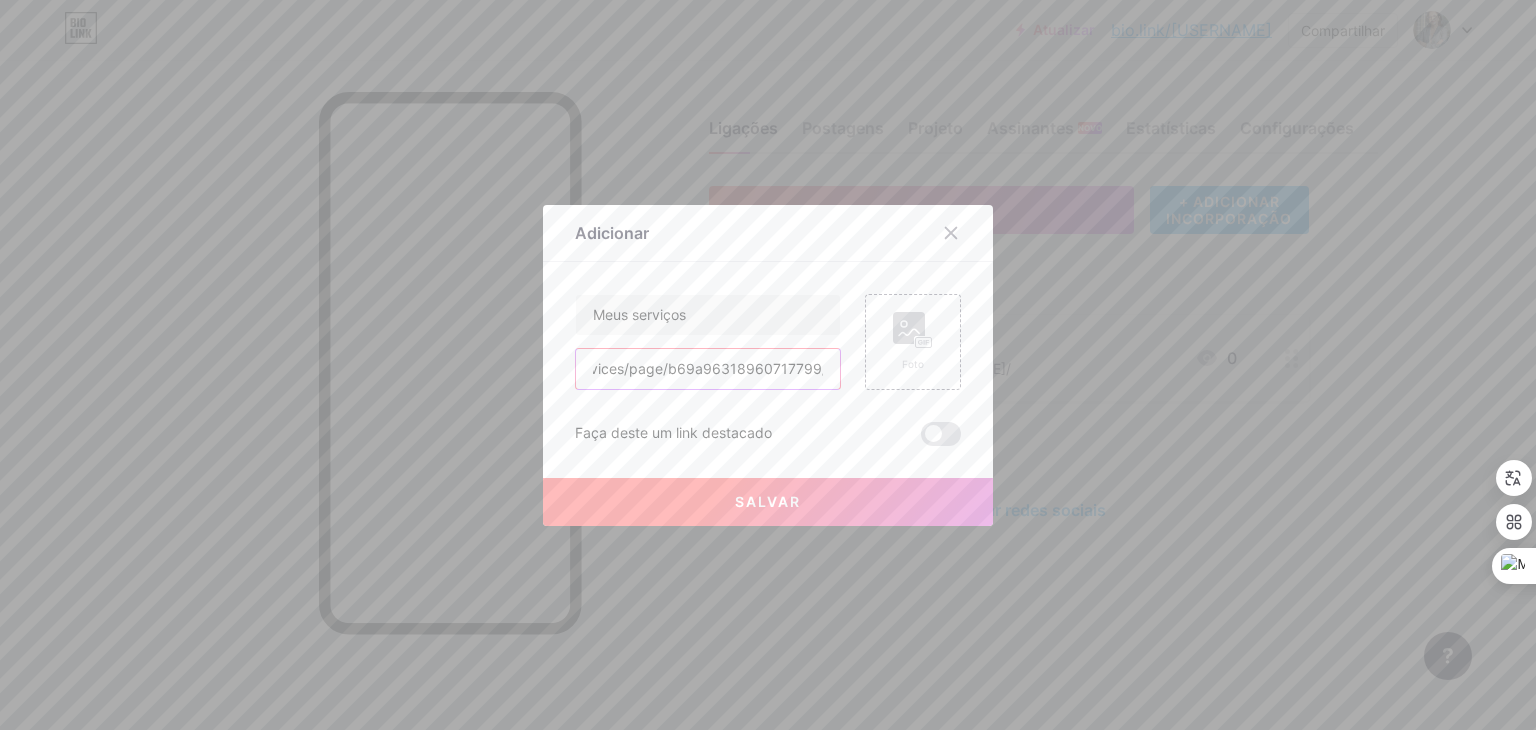type on "https://www.linkedin.com/services/page/b69a96318960717799/" 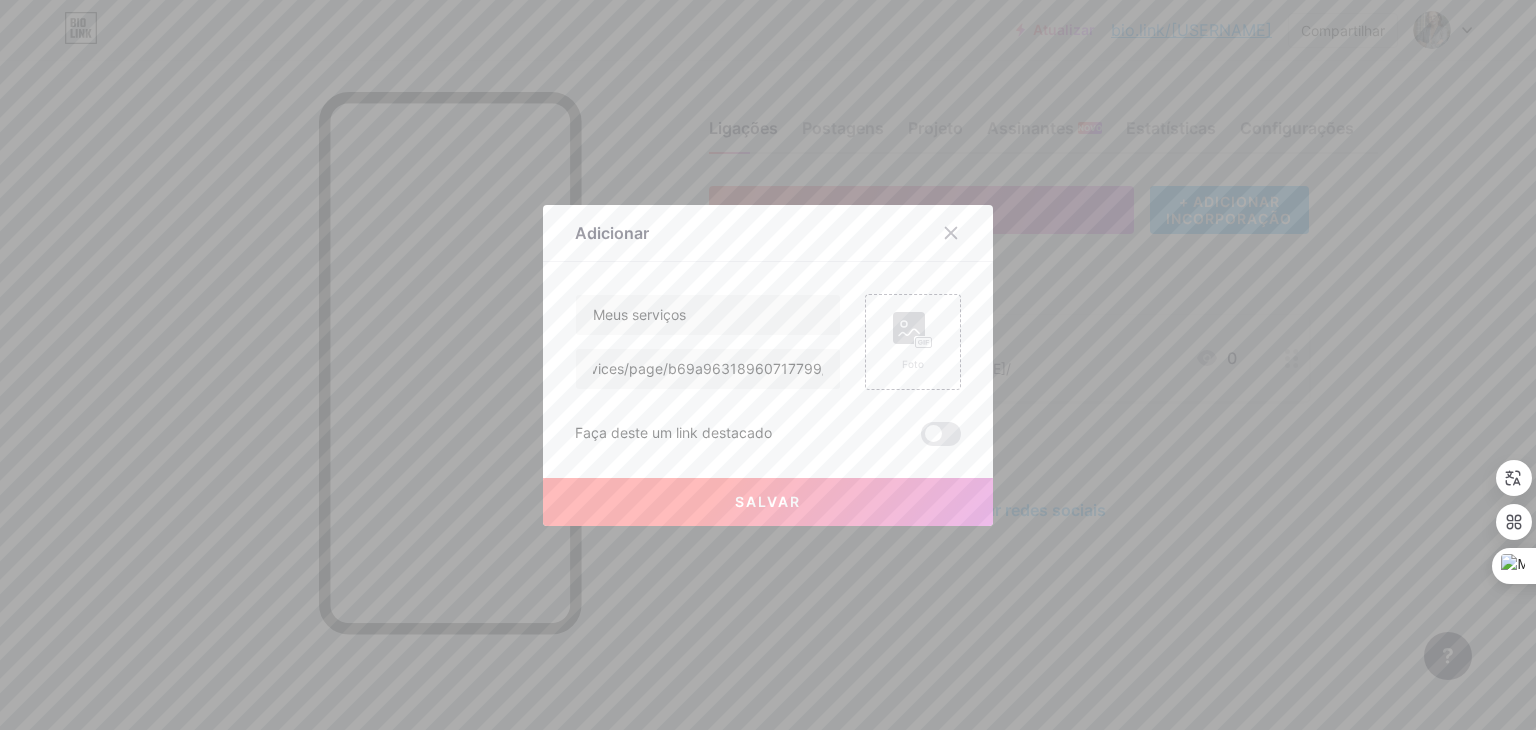 scroll, scrollTop: 0, scrollLeft: 0, axis: both 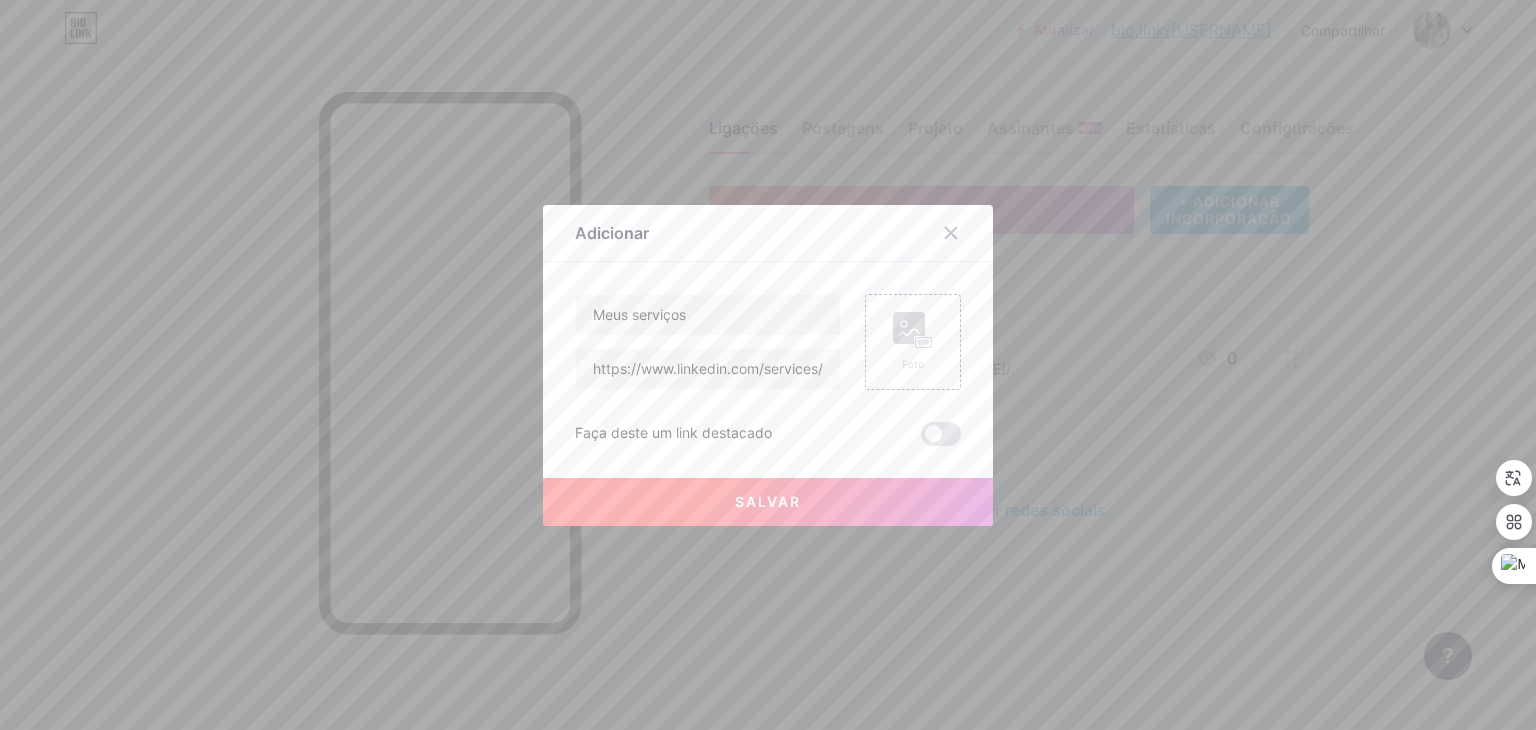 click on "Salvar" at bounding box center (768, 501) 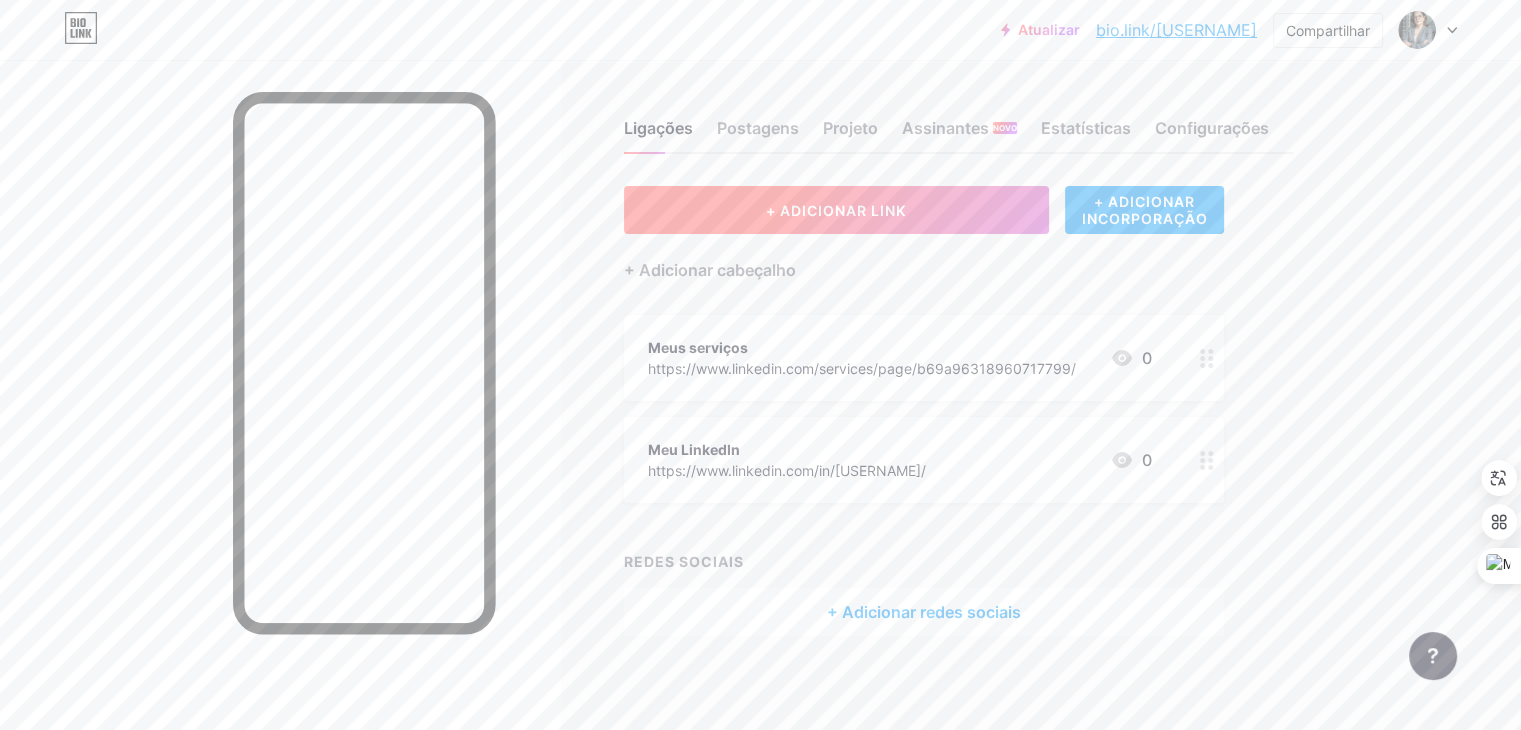 click on "+ ADICIONAR LINK" at bounding box center (836, 210) 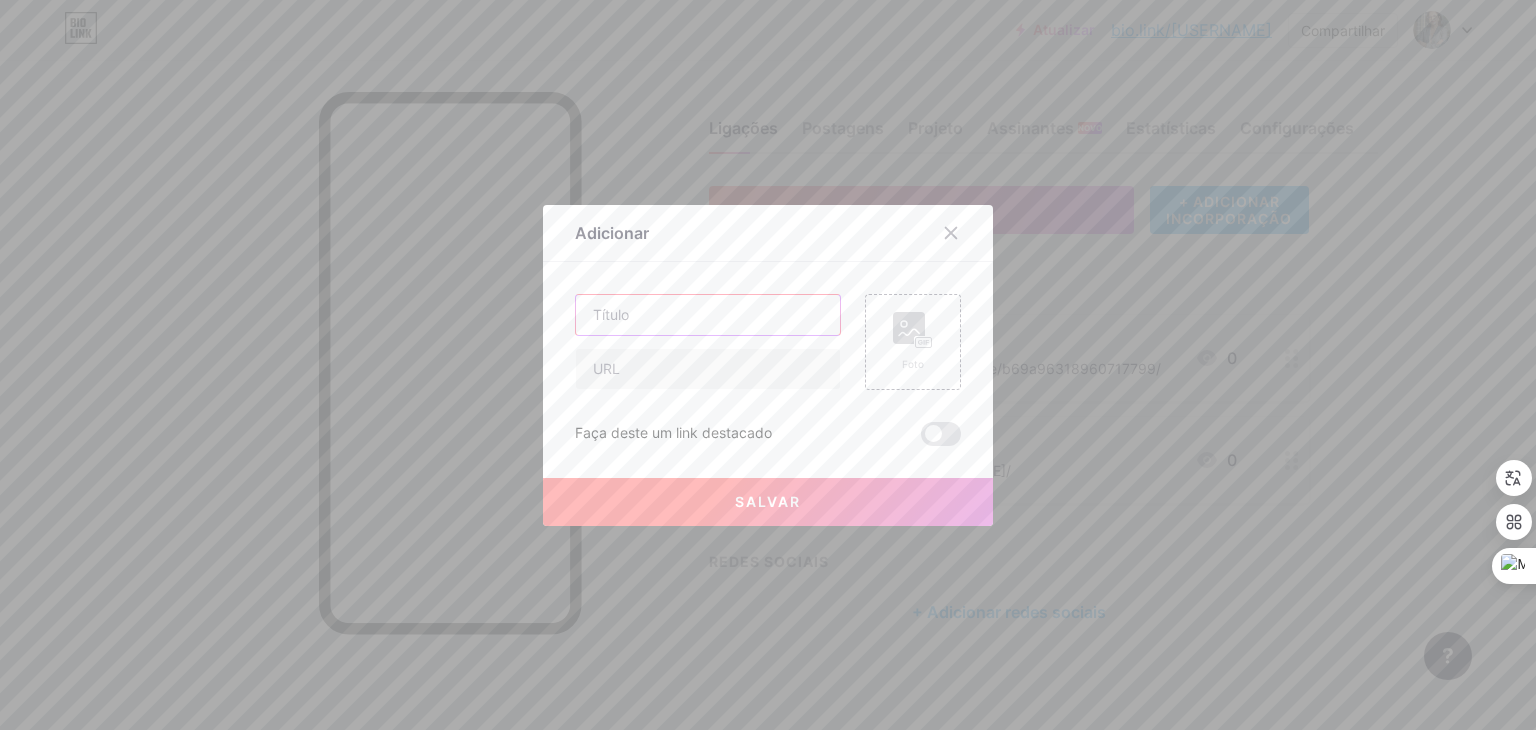 click at bounding box center (708, 315) 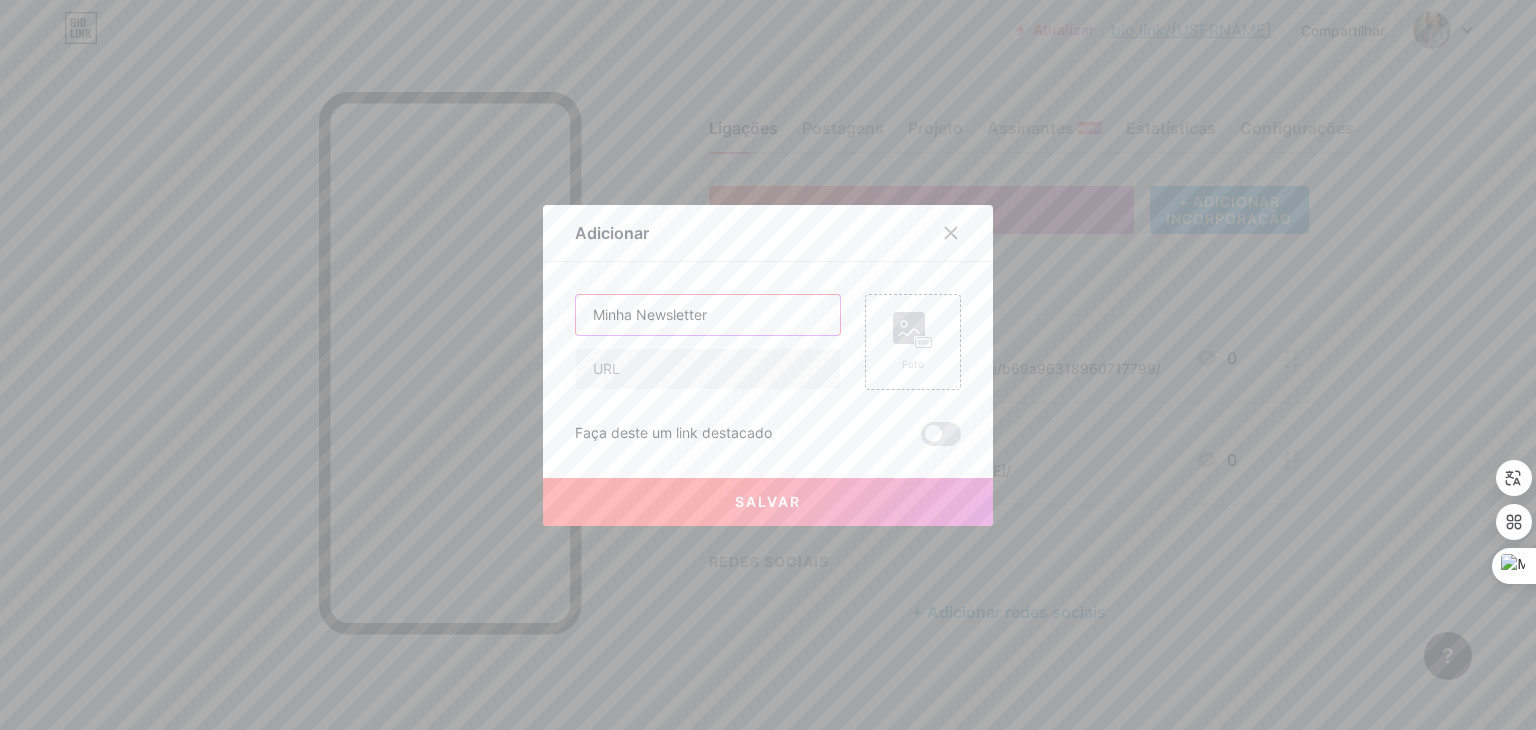 type on "Minha Newsletter" 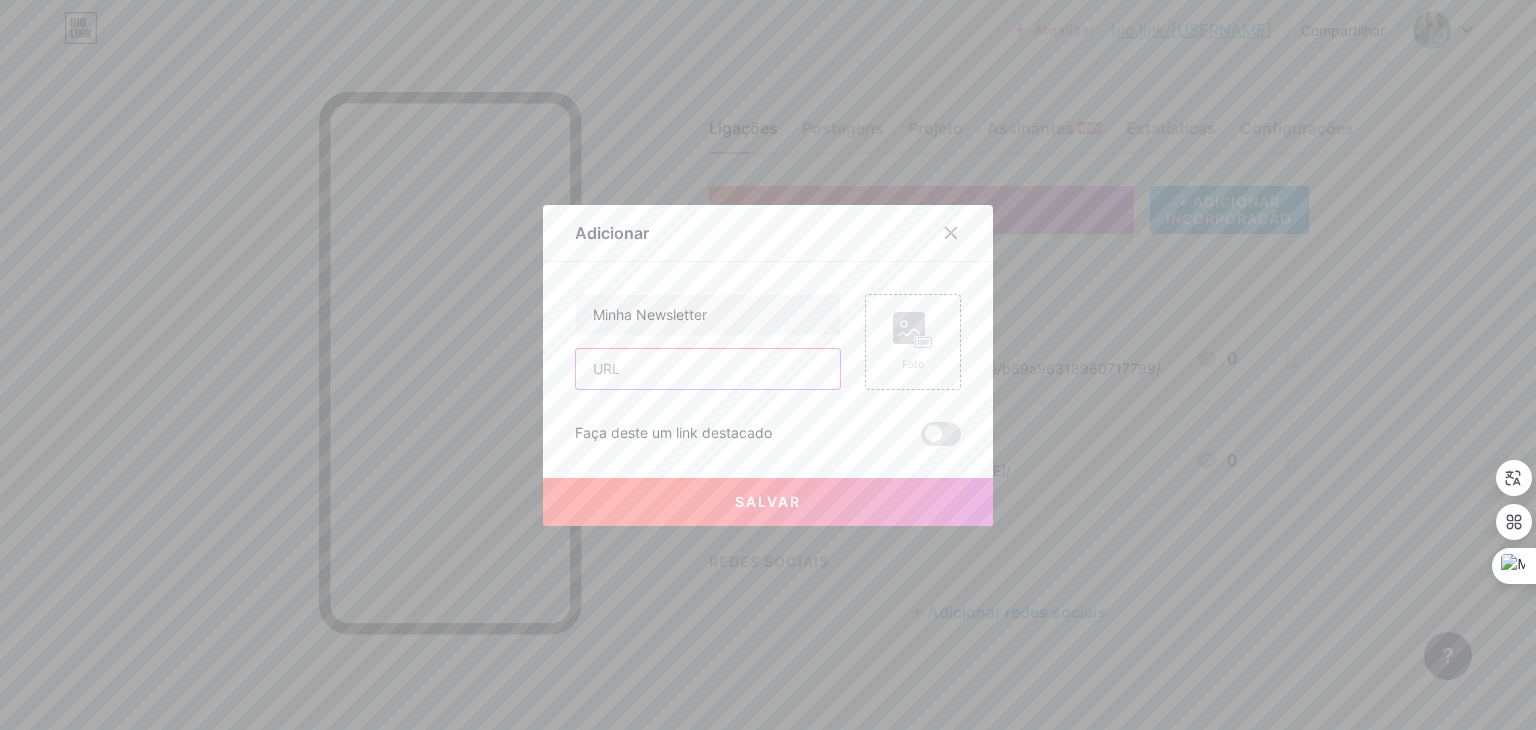 click at bounding box center (708, 369) 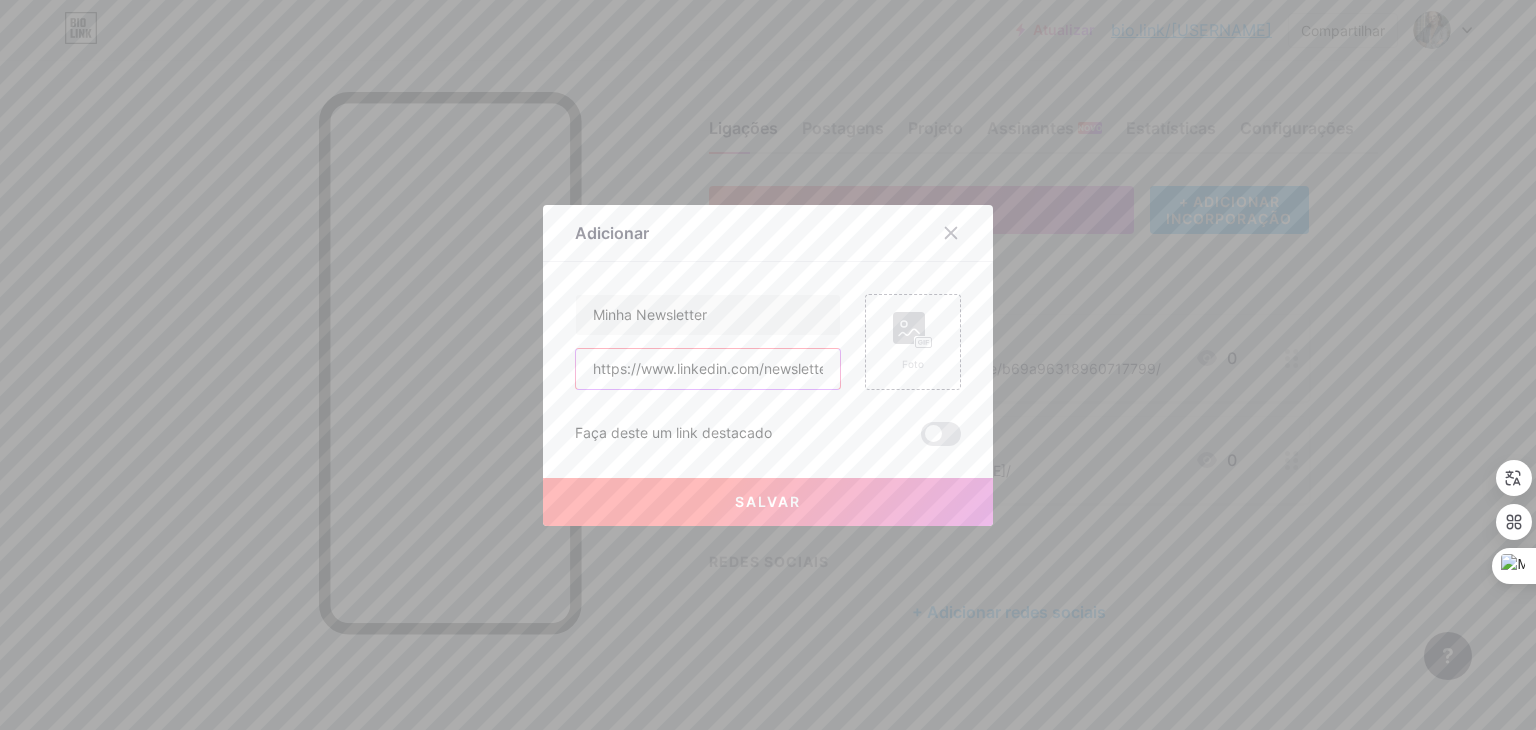 scroll, scrollTop: 0, scrollLeft: 461, axis: horizontal 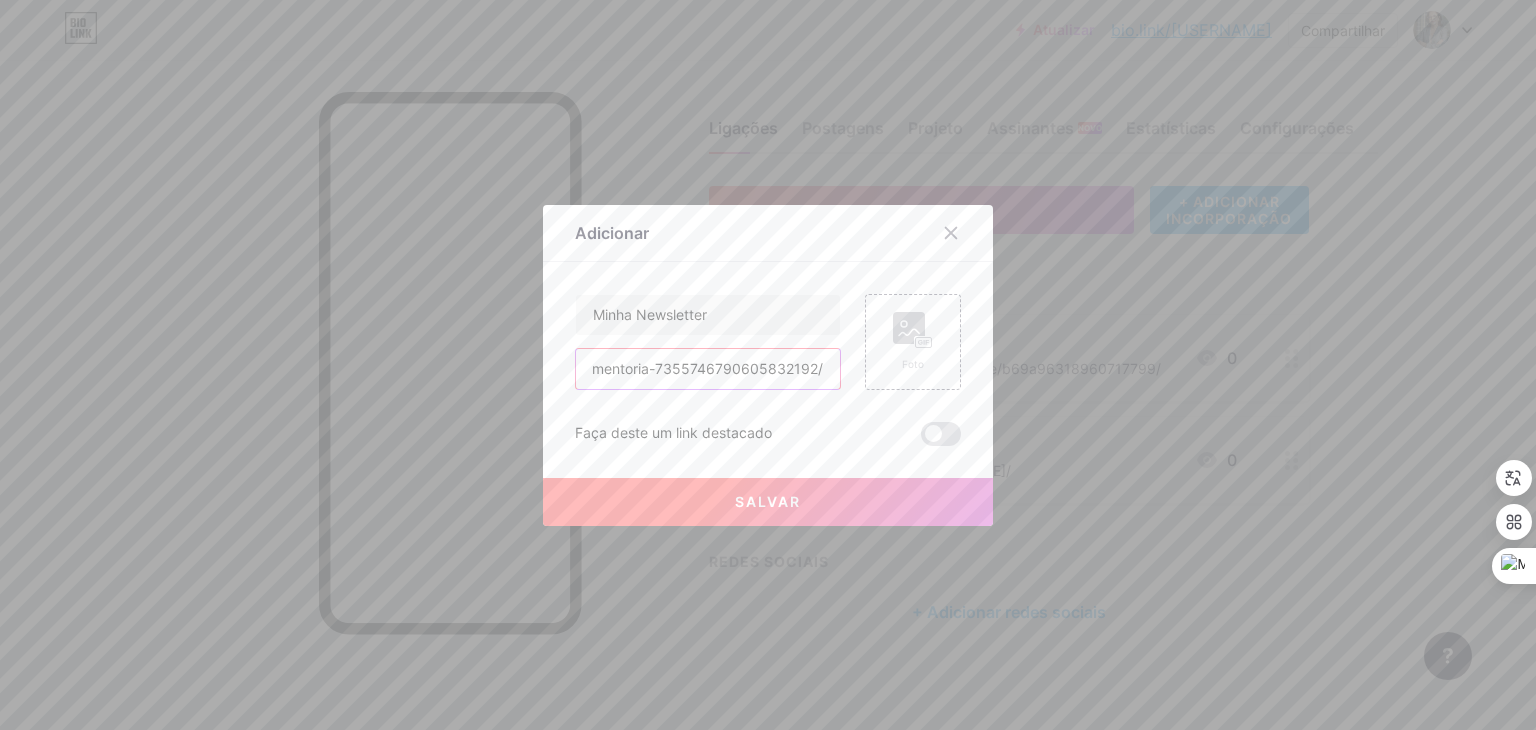 type on "https://www.linkedin.com/newsletters/lideran%25C3%25A7a-carreira-mentoria-7355746790605832192/" 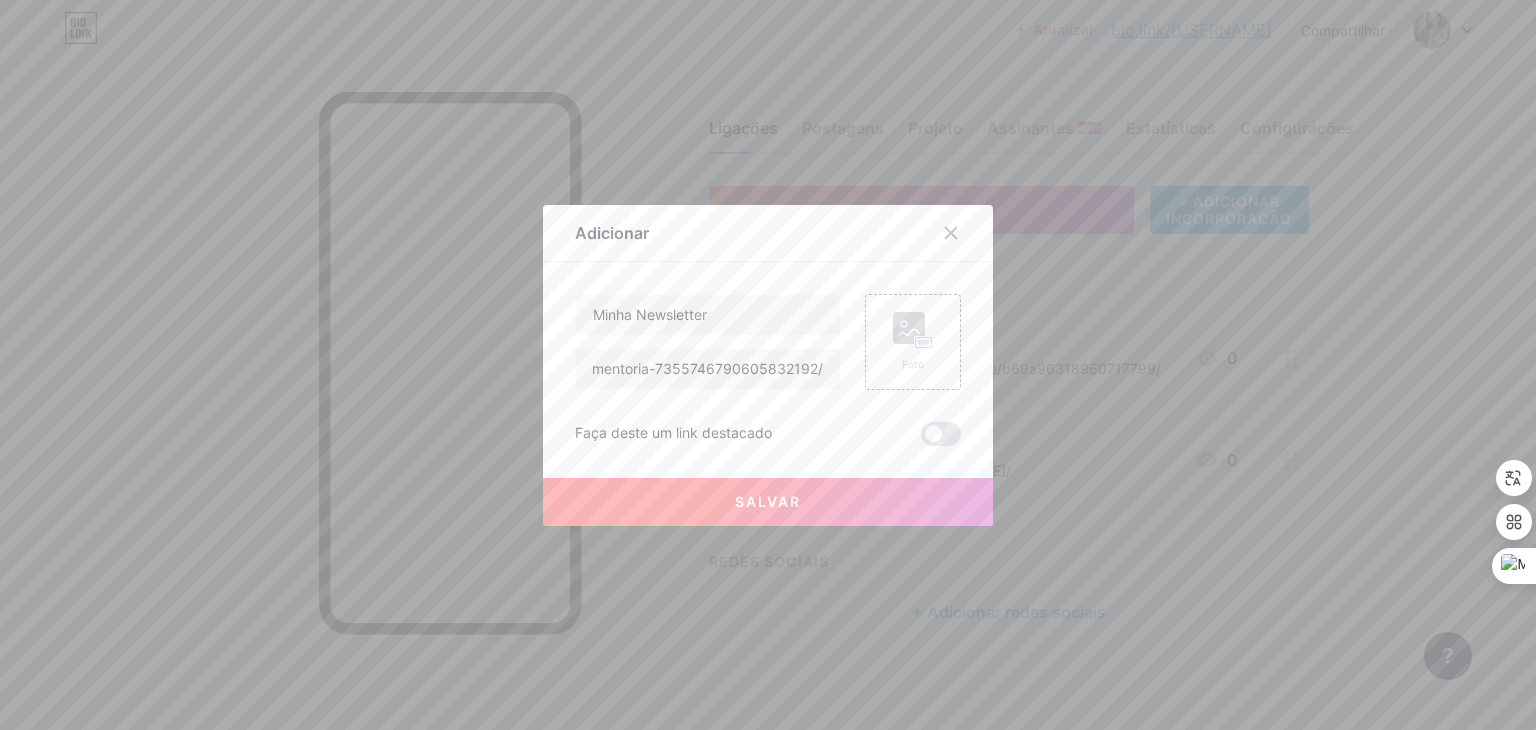 scroll, scrollTop: 0, scrollLeft: 0, axis: both 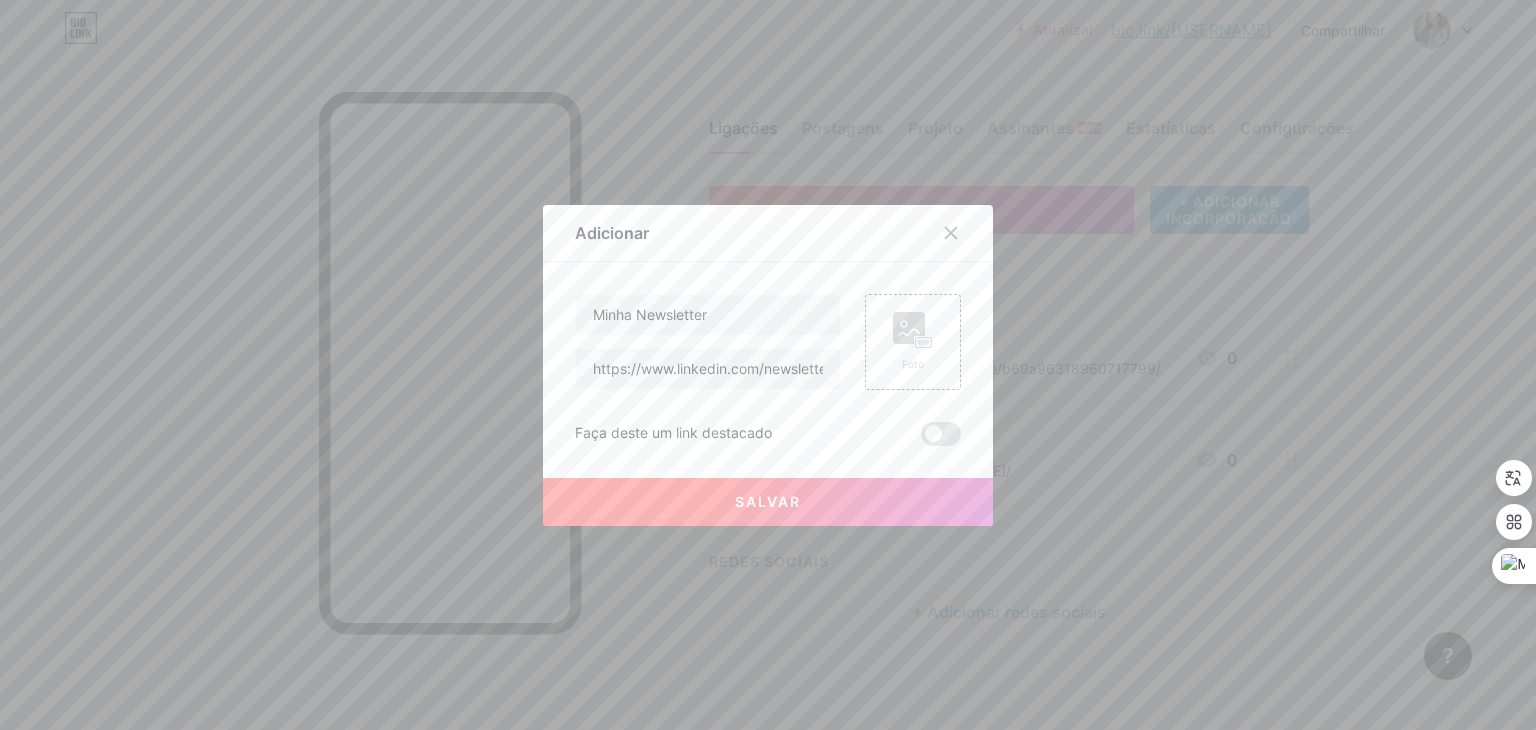 click on "Salvar" at bounding box center (768, 501) 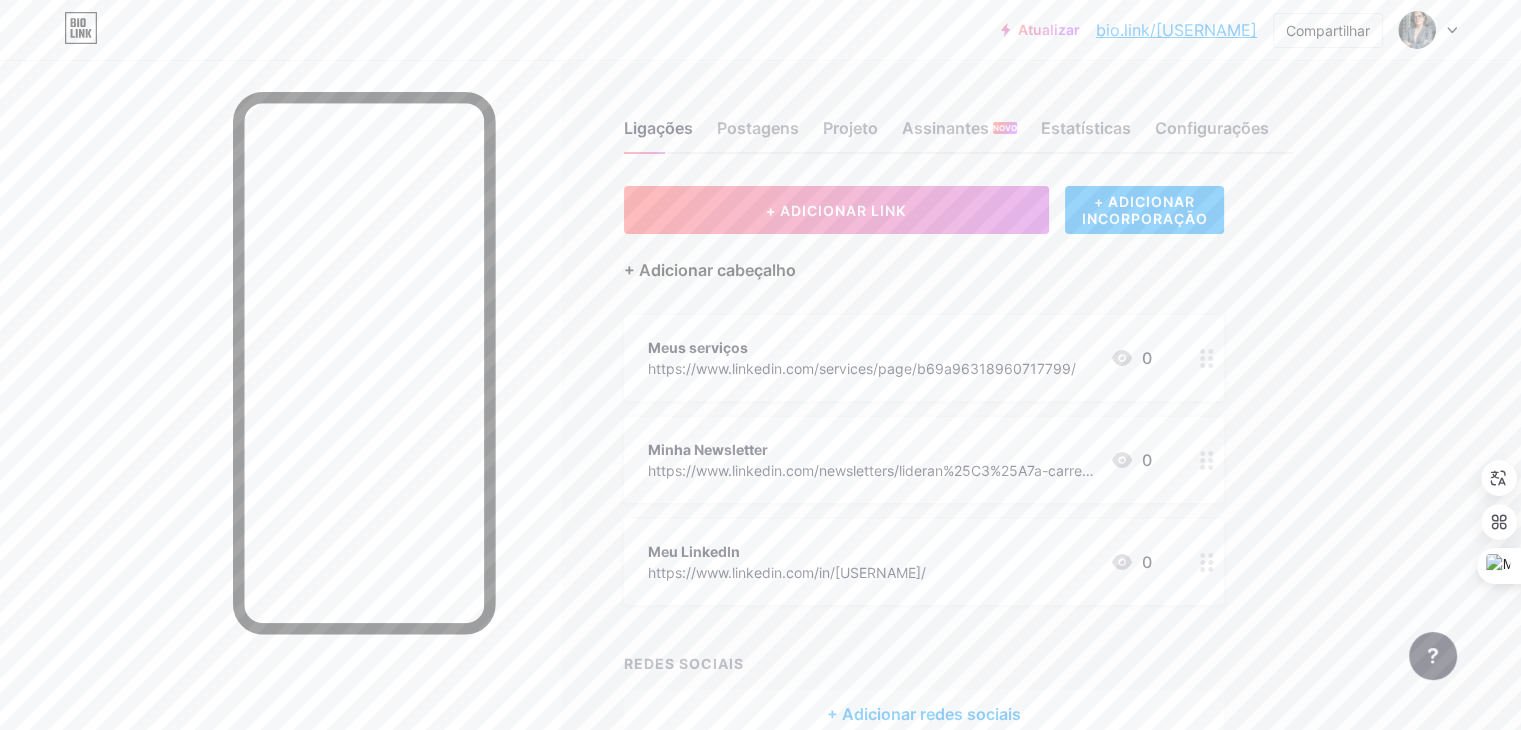 click on "+ Adicionar cabeçalho" at bounding box center (710, 270) 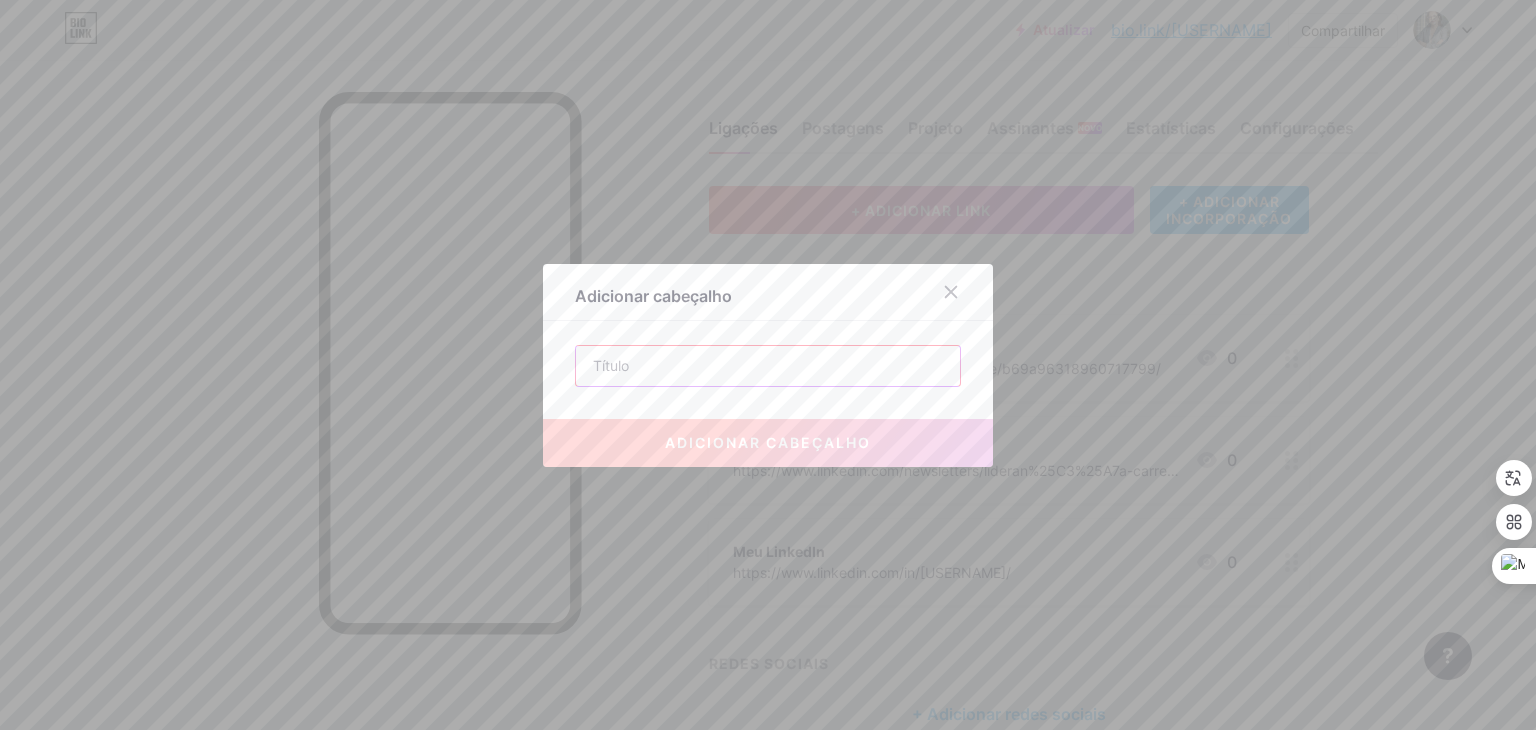 click at bounding box center (768, 366) 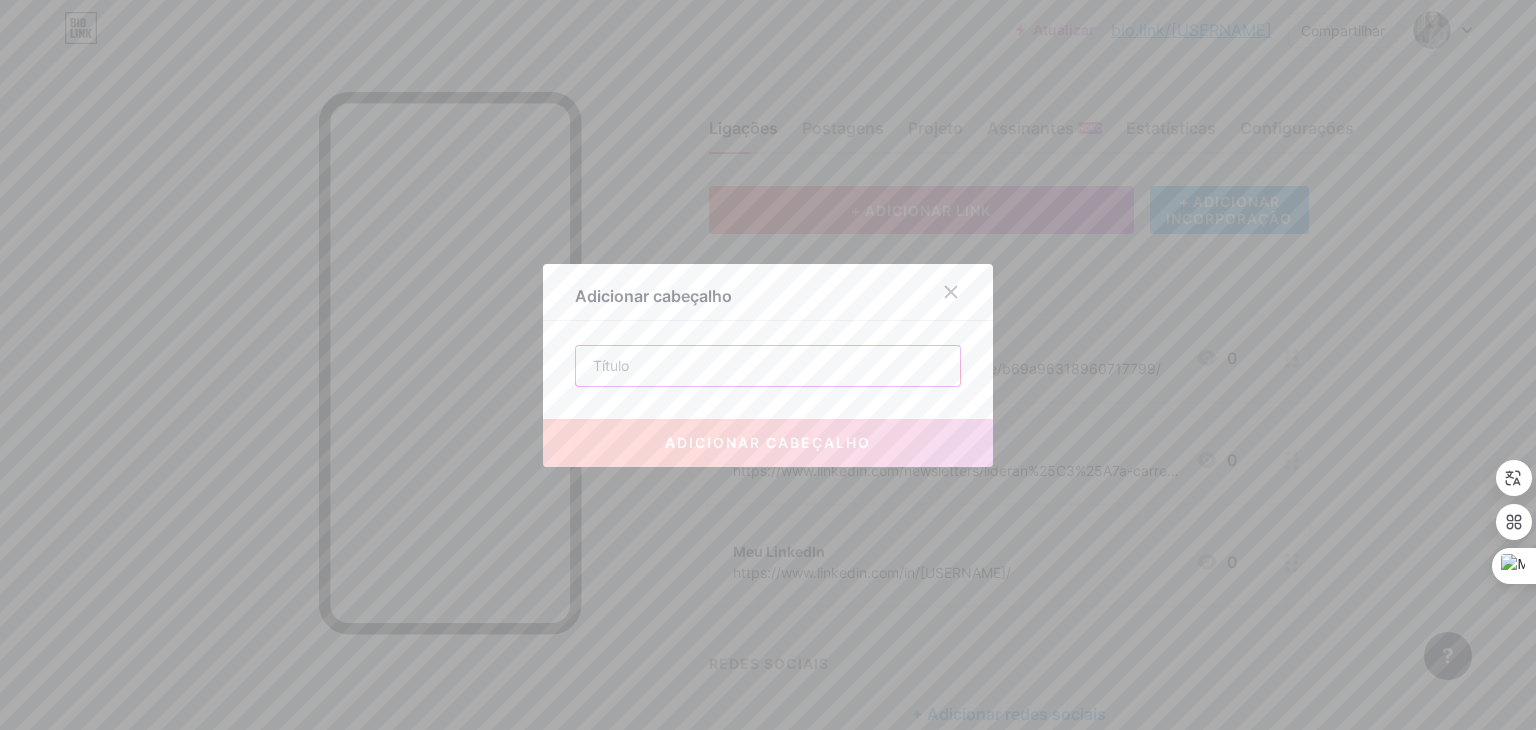 paste on "Conheça mais sobre mim e meu trabalho, navegue pelos principais links e entre em" 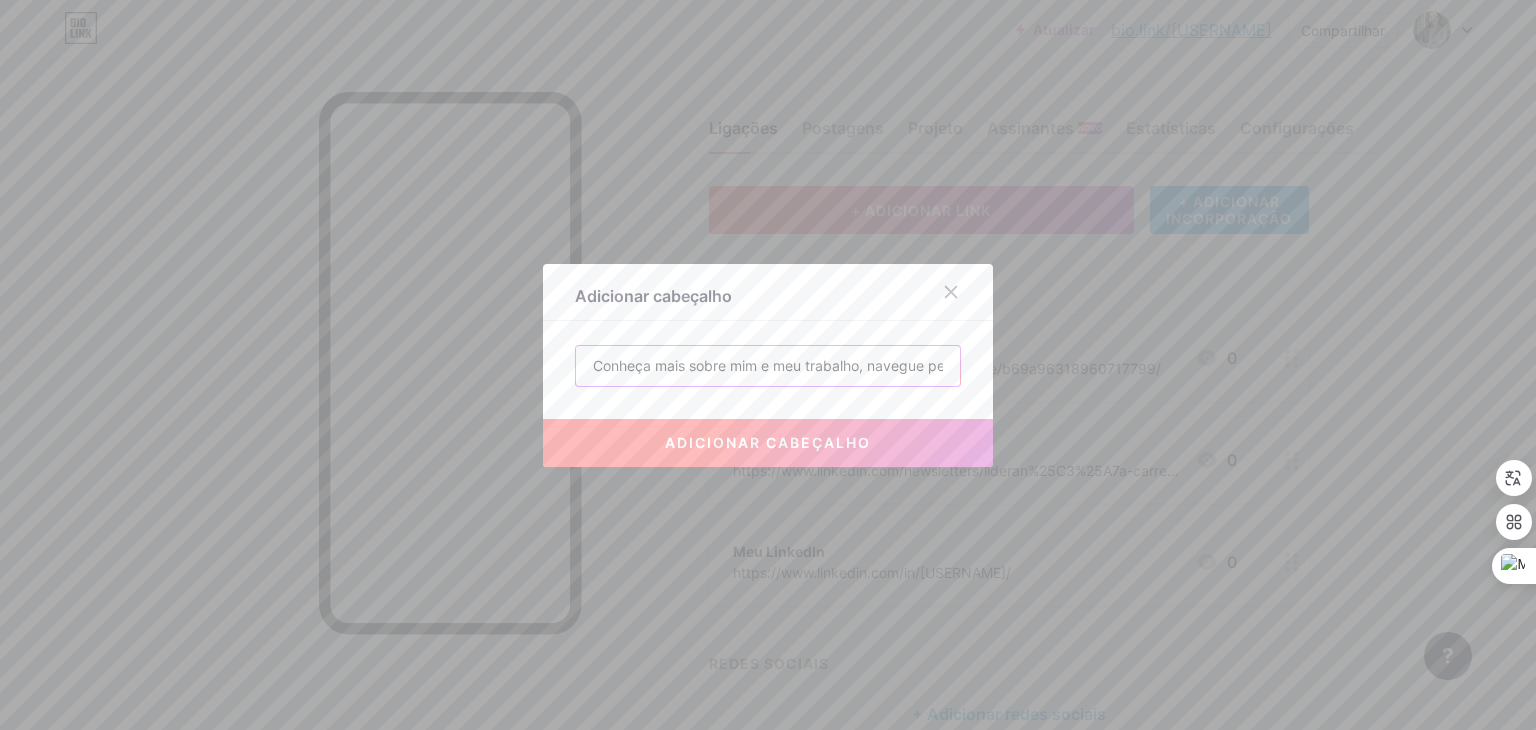 scroll, scrollTop: 0, scrollLeft: 198, axis: horizontal 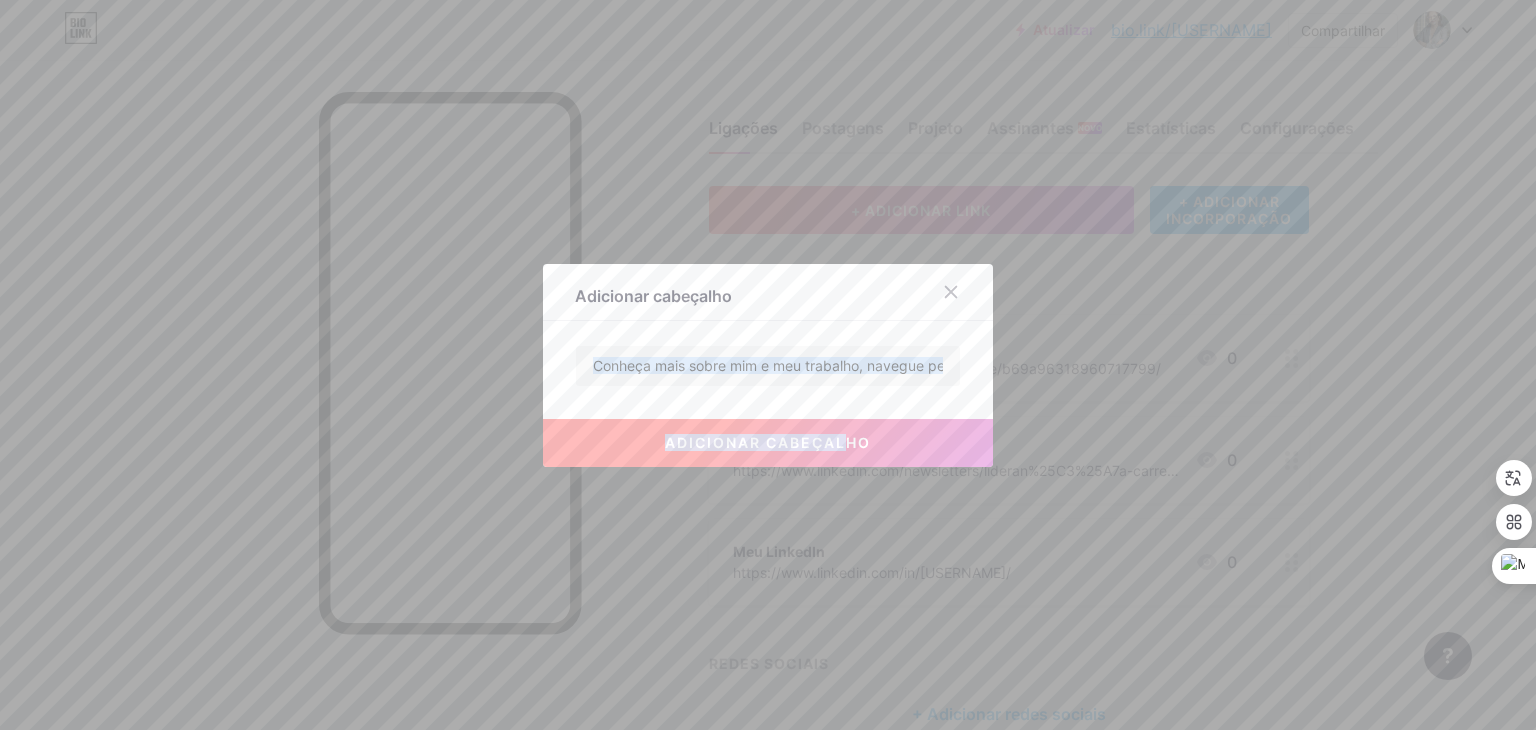 drag, startPoint x: 849, startPoint y: 291, endPoint x: 834, endPoint y: 394, distance: 104.0865 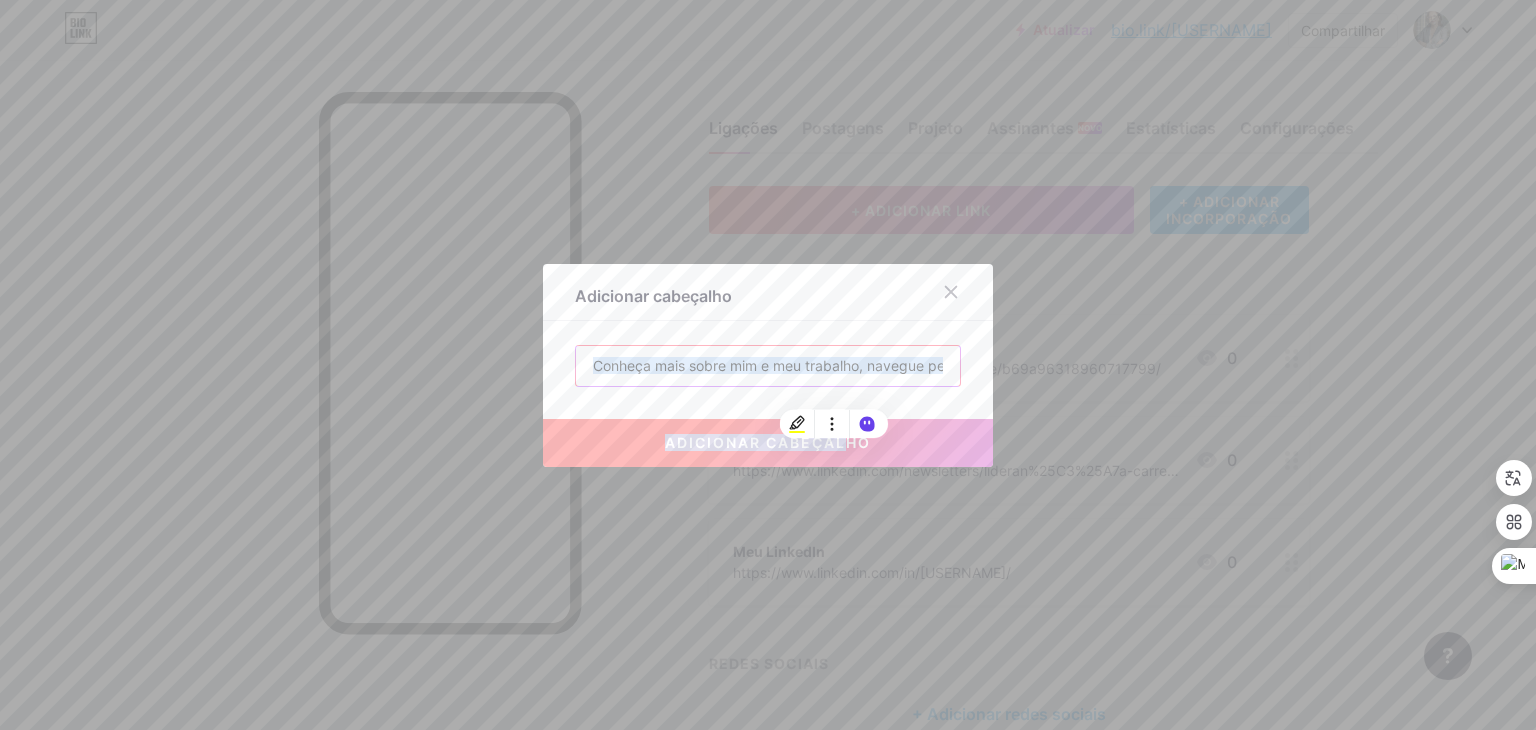 click on "Conheça mais sobre mim e meu trabalho, navegue pelos principais links e entre em" at bounding box center [768, 366] 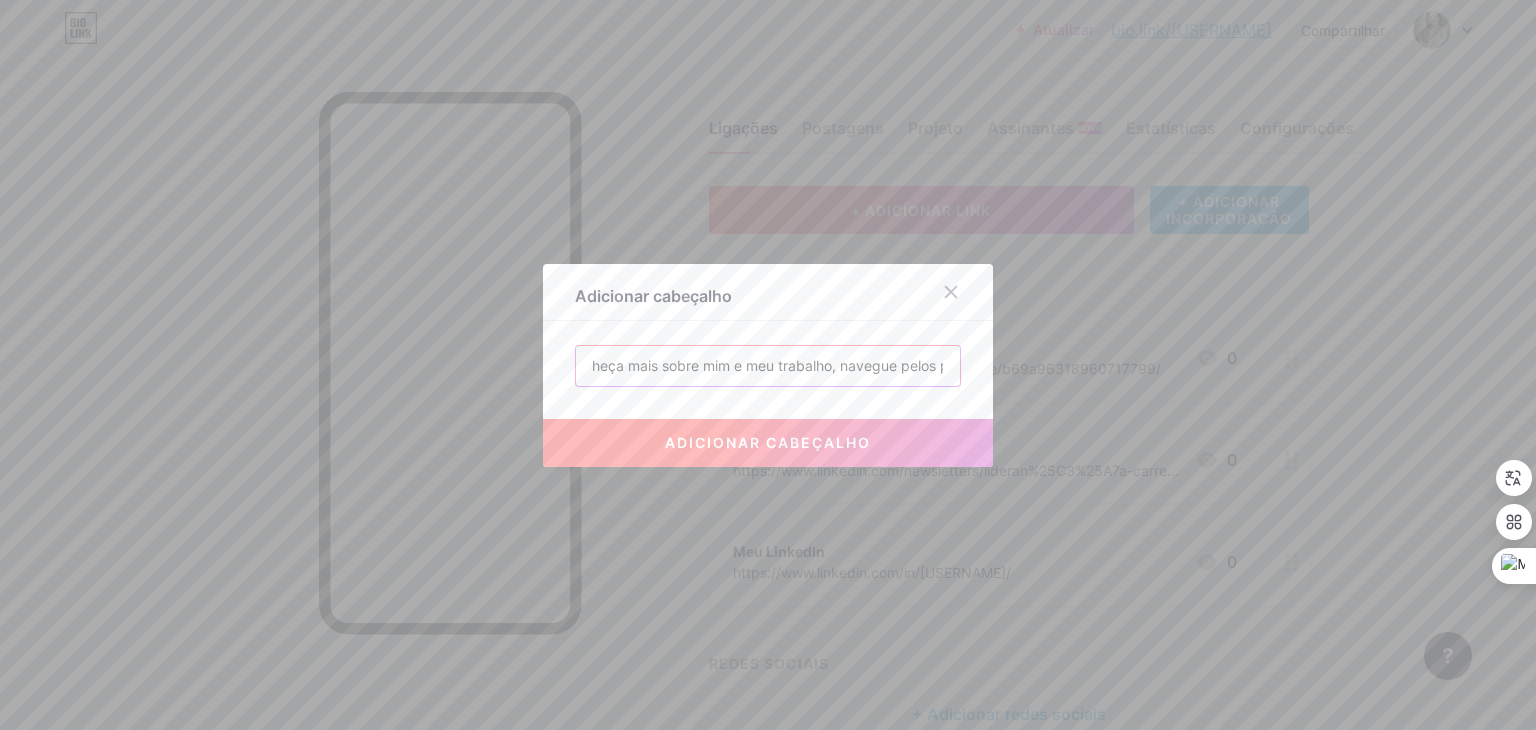 scroll, scrollTop: 0, scrollLeft: 0, axis: both 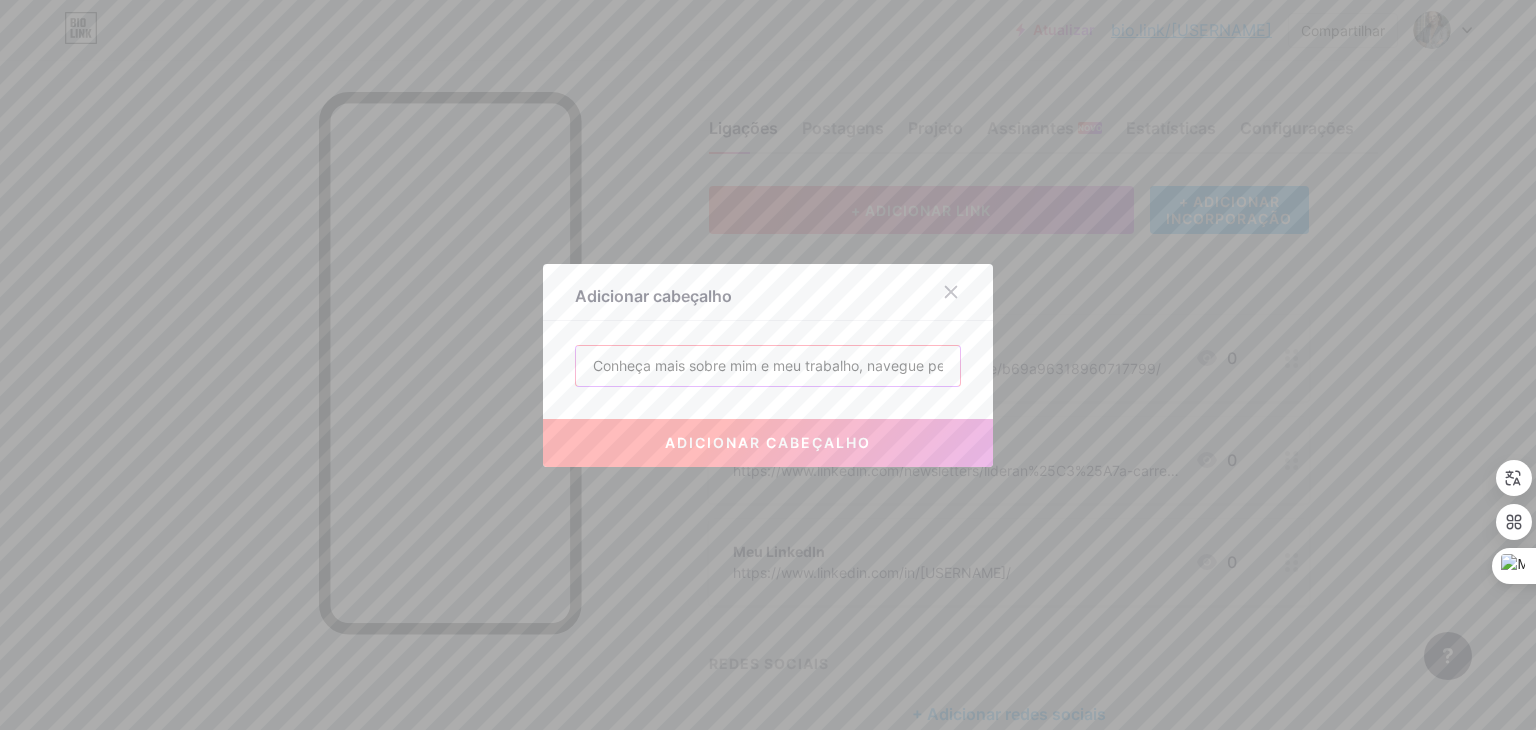 drag, startPoint x: 936, startPoint y: 361, endPoint x: 568, endPoint y: 383, distance: 368.657 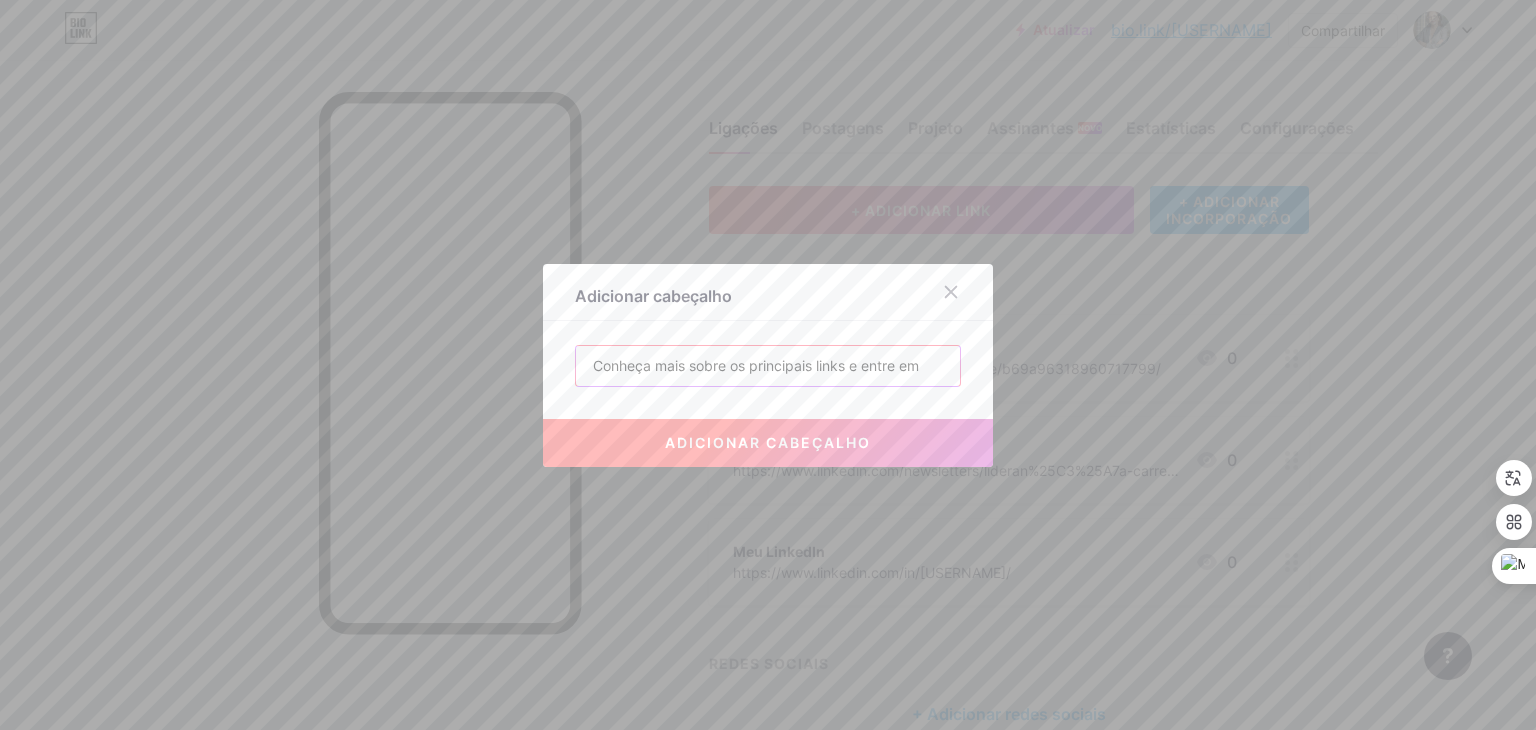 scroll, scrollTop: 0, scrollLeft: 0, axis: both 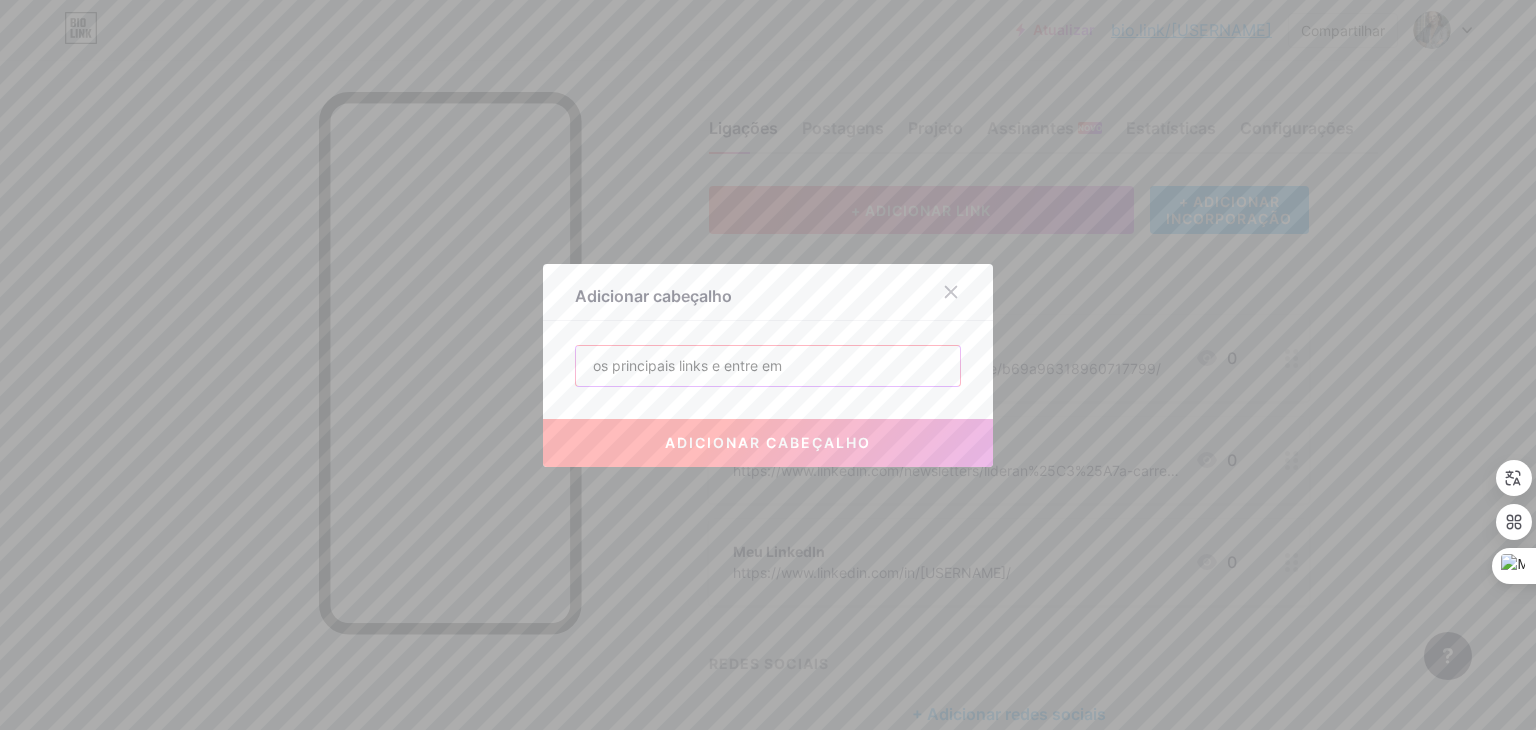drag, startPoint x: 852, startPoint y: 369, endPoint x: 528, endPoint y: 361, distance: 324.09875 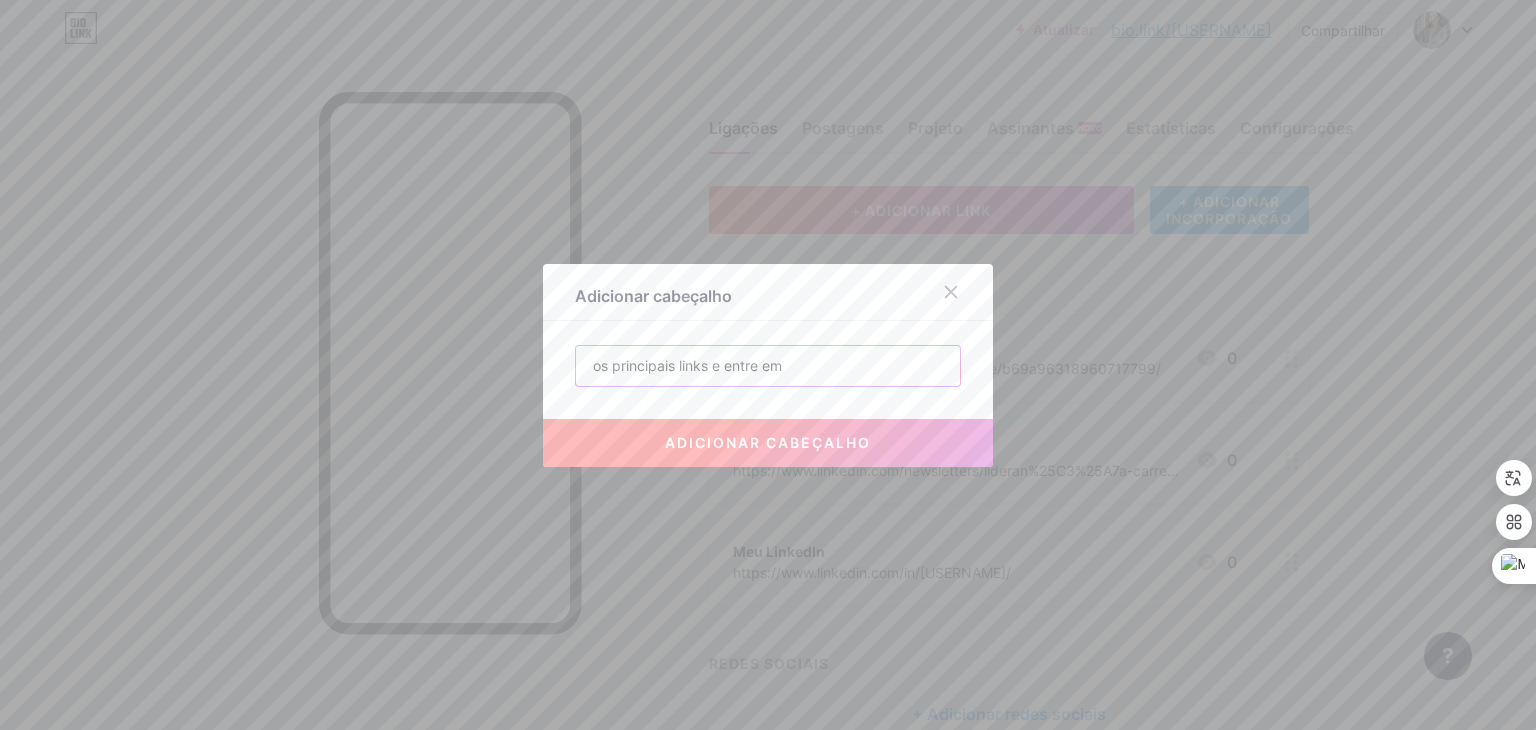click on "Adicionar cabeçalho       os principais links e entre em         adicionar cabeçalho" at bounding box center (768, 365) 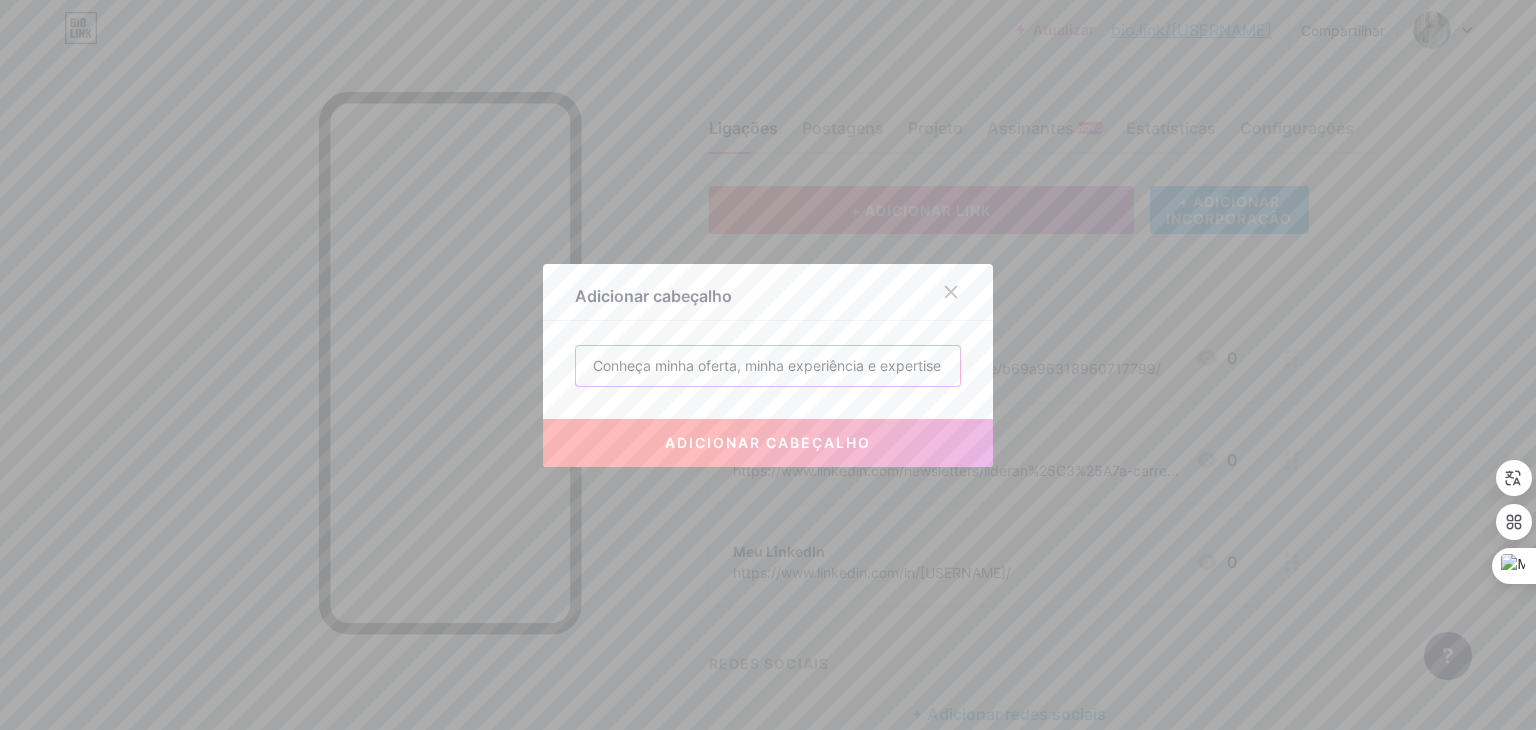 scroll, scrollTop: 0, scrollLeft: 0, axis: both 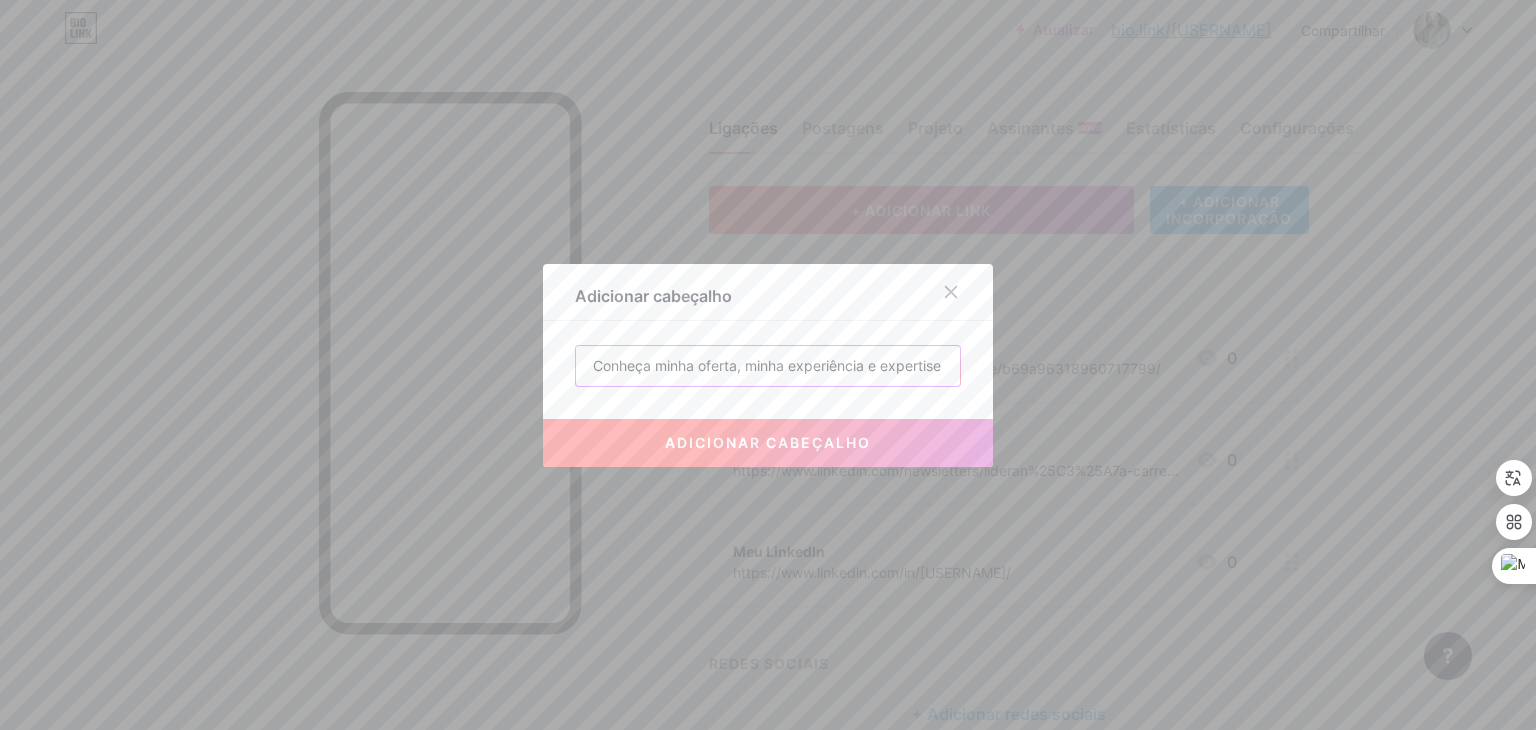 type on "Conheça minha oferta, minha experiência e expertise" 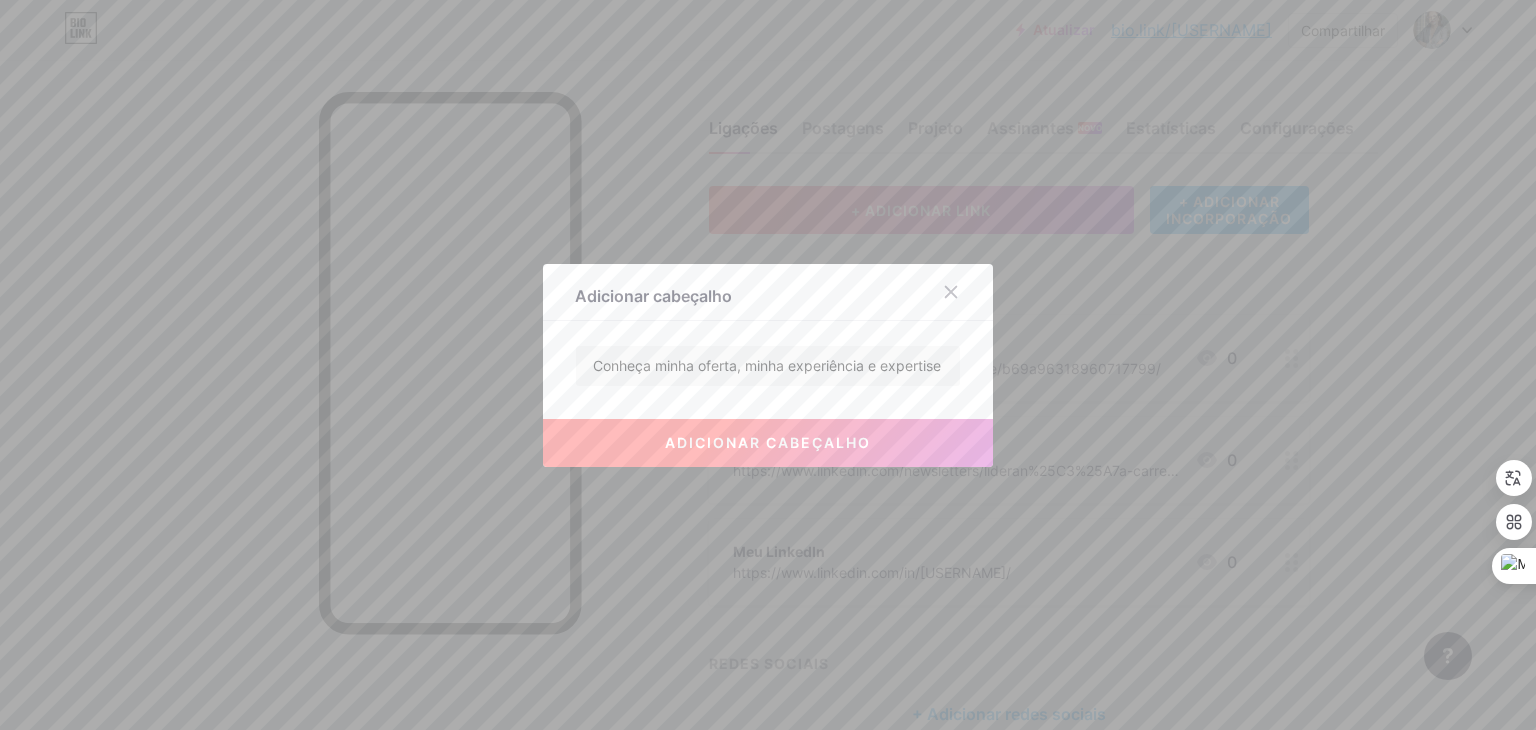 scroll, scrollTop: 0, scrollLeft: 0, axis: both 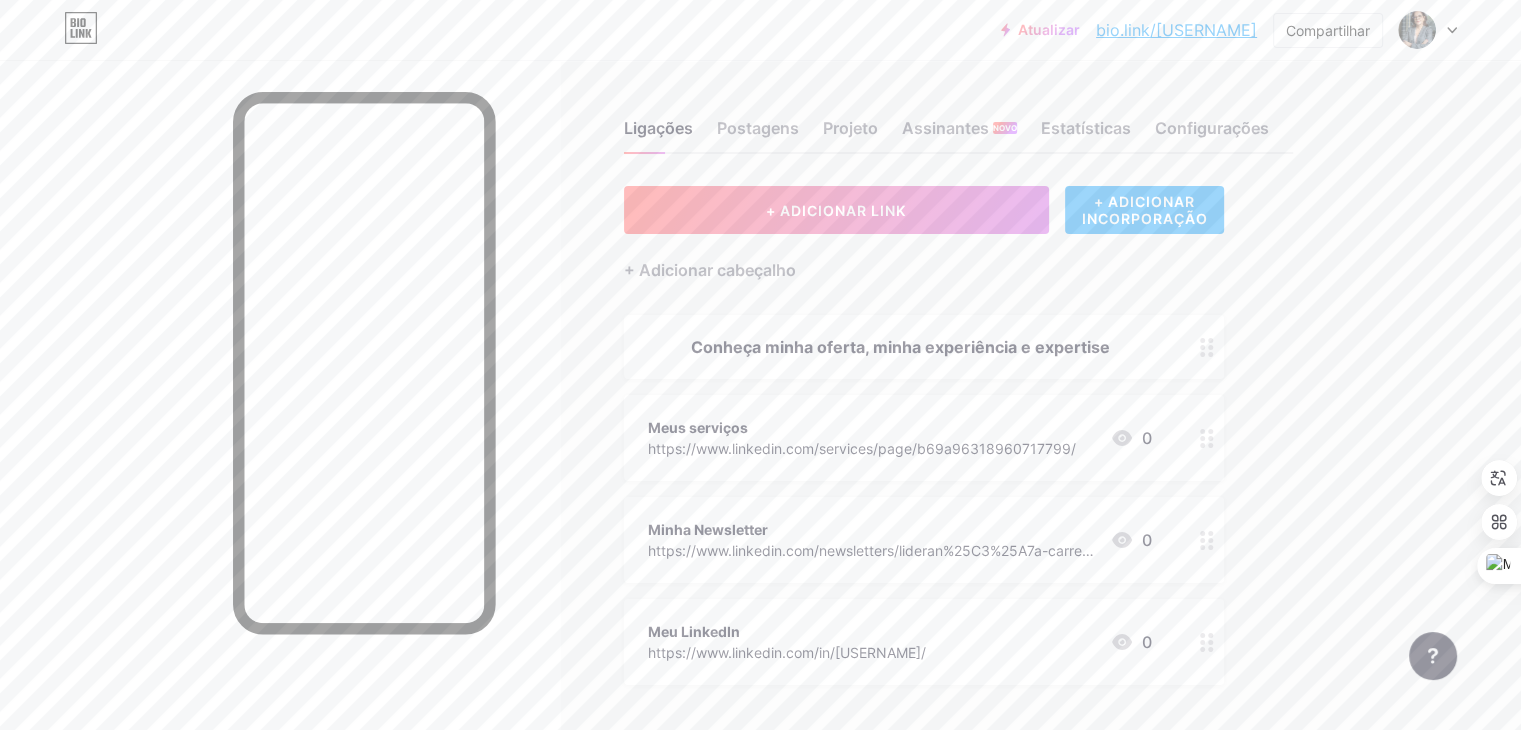 click on "+ ADICIONAR INCORPORAÇÃO" at bounding box center [1144, 210] 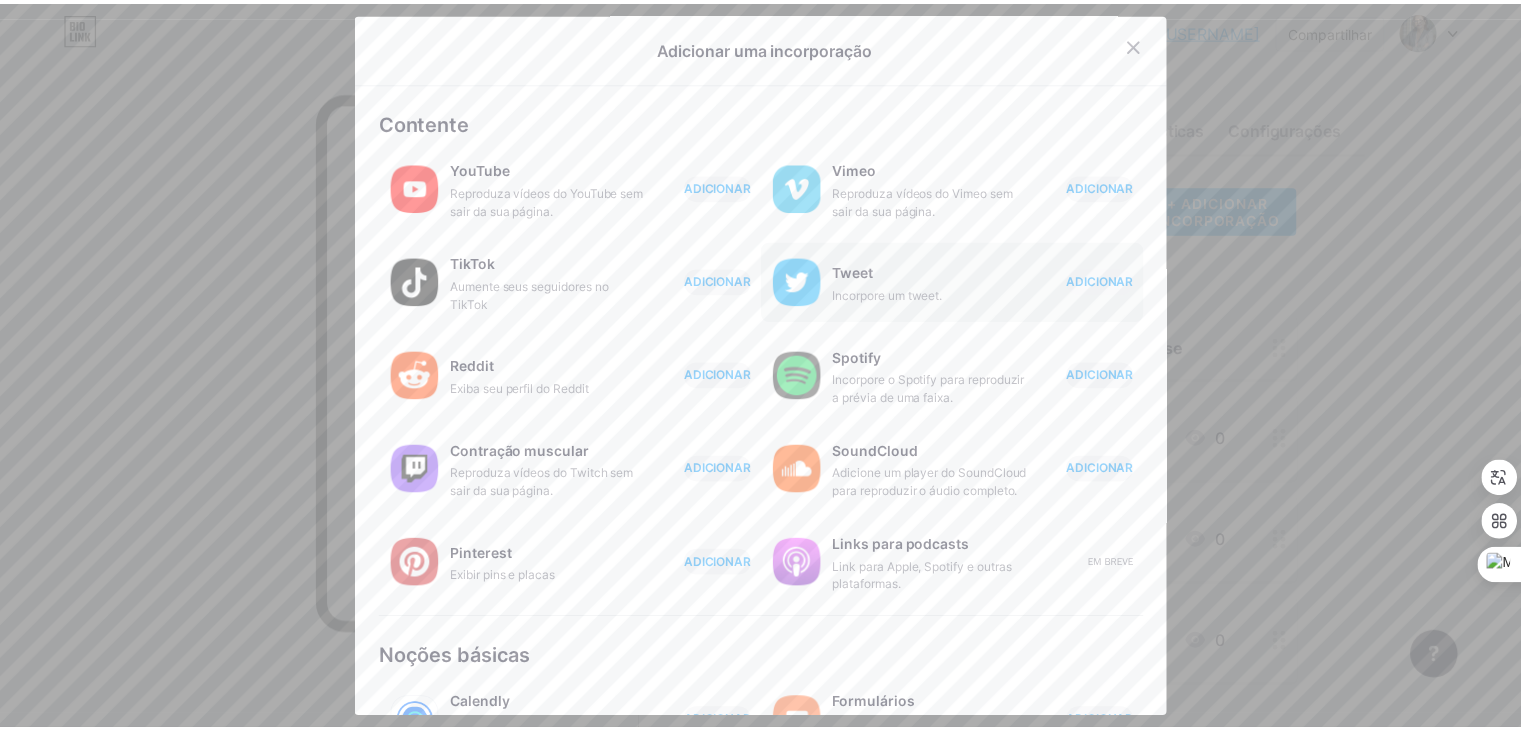 scroll, scrollTop: 0, scrollLeft: 0, axis: both 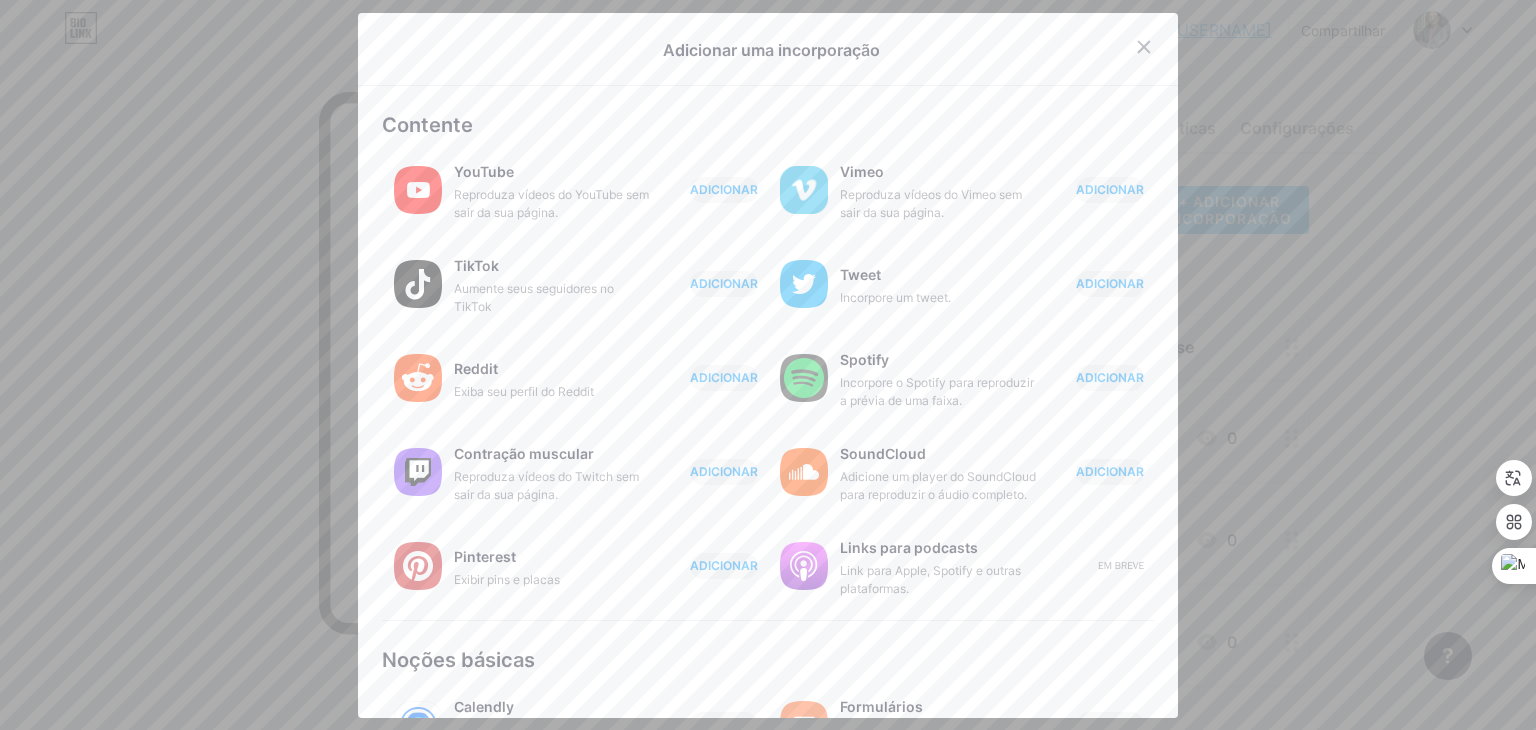 click 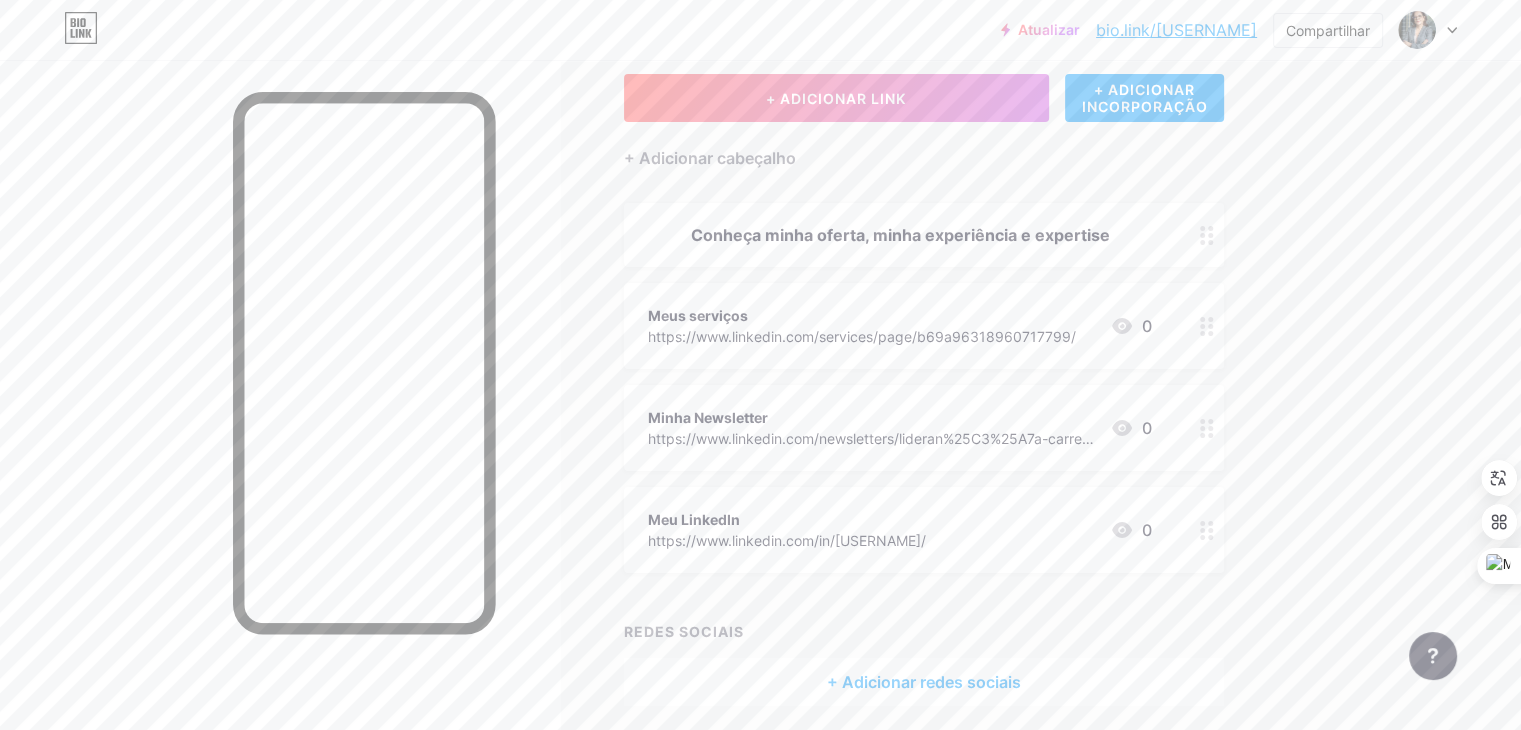scroll, scrollTop: 0, scrollLeft: 0, axis: both 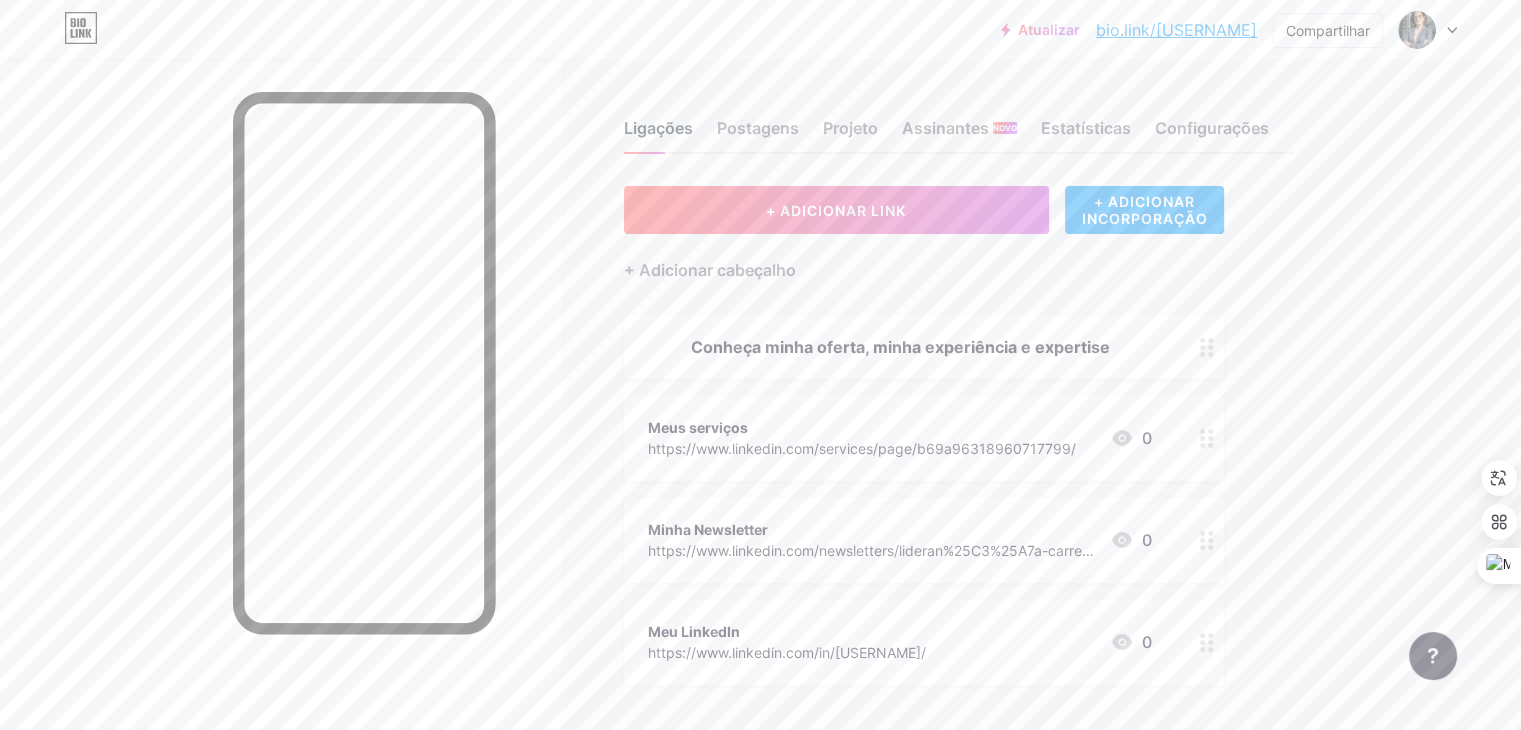 click on "Ligações" at bounding box center (658, 128) 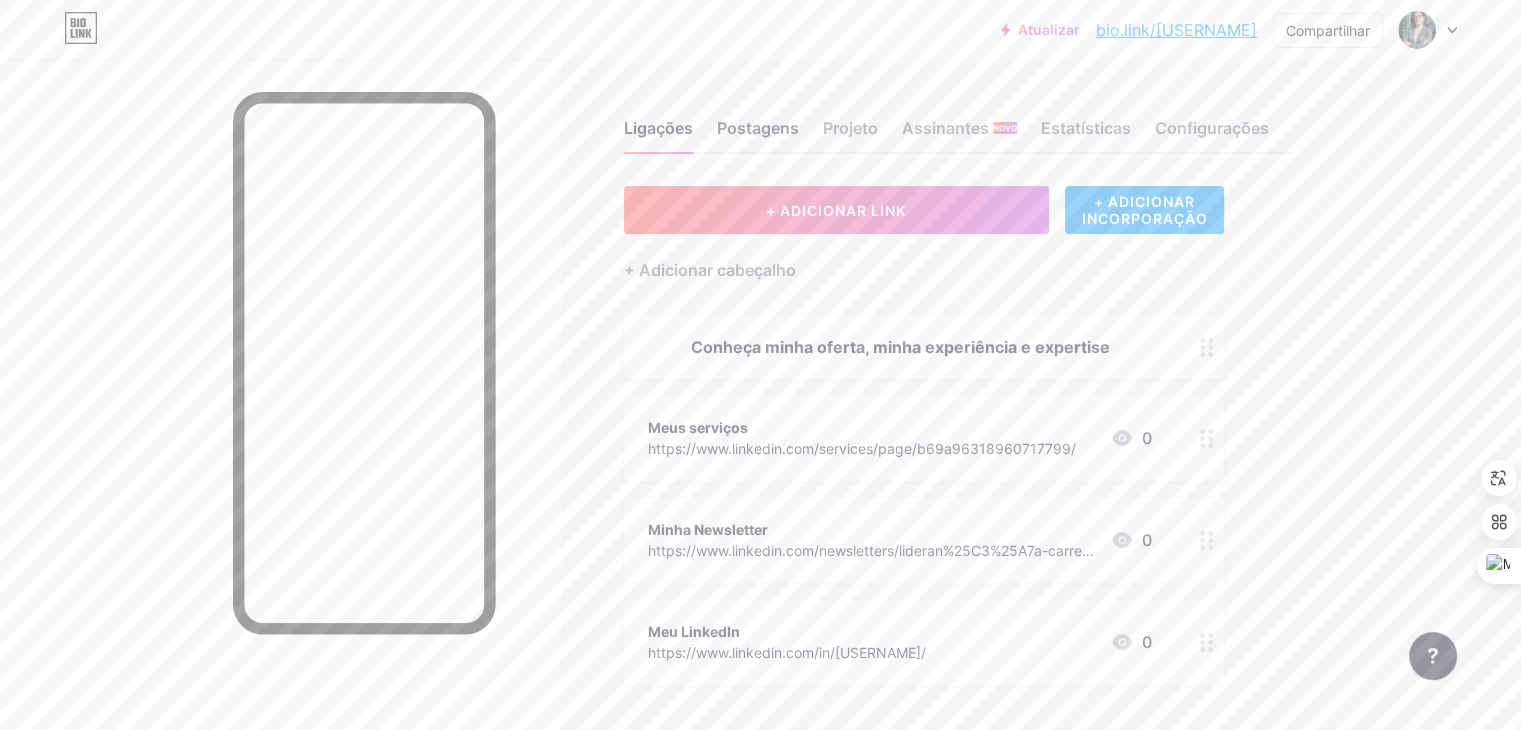 click on "Postagens" at bounding box center [758, 128] 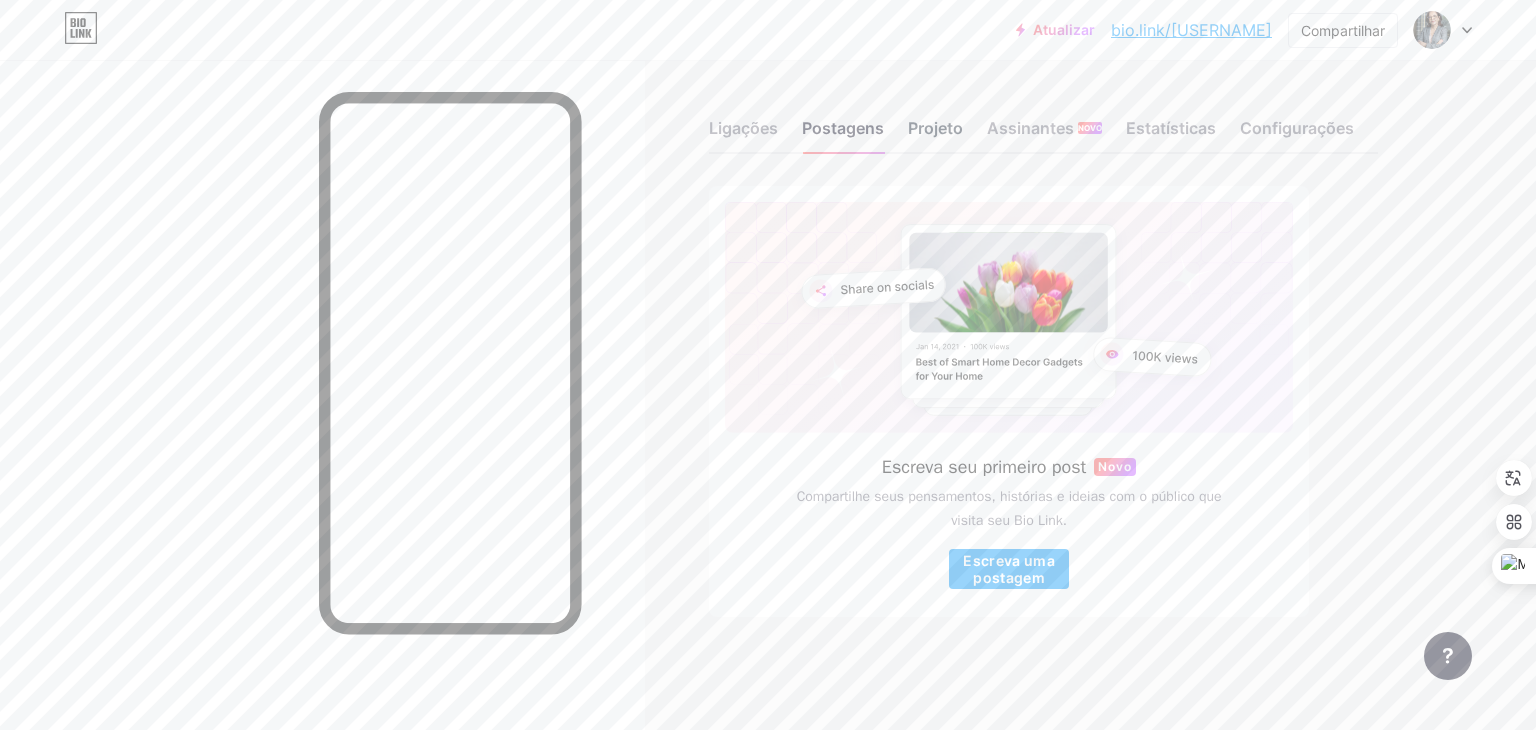 click on "Projeto" at bounding box center (935, 128) 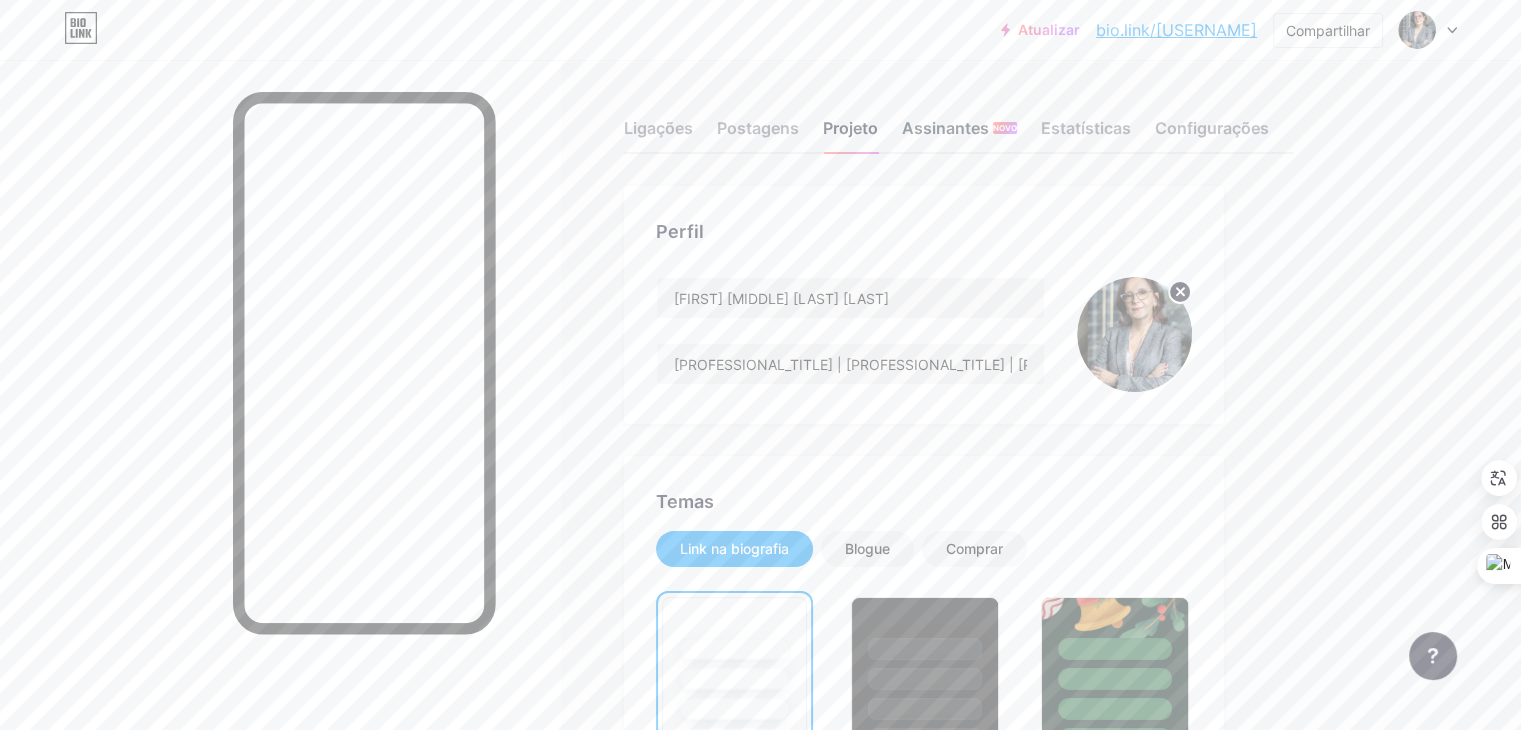 click on "Assinantes" at bounding box center (945, 128) 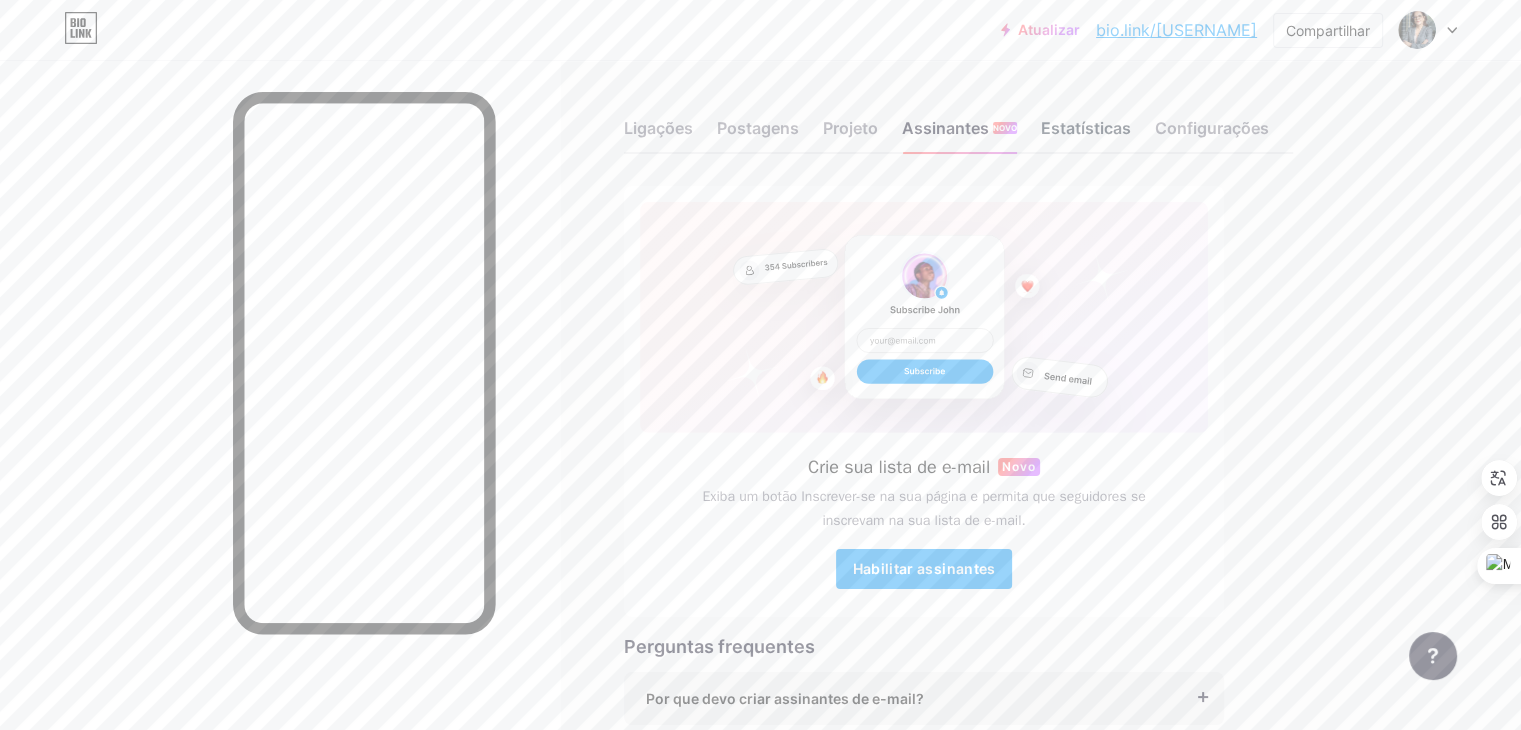click on "Estatísticas" at bounding box center (1086, 128) 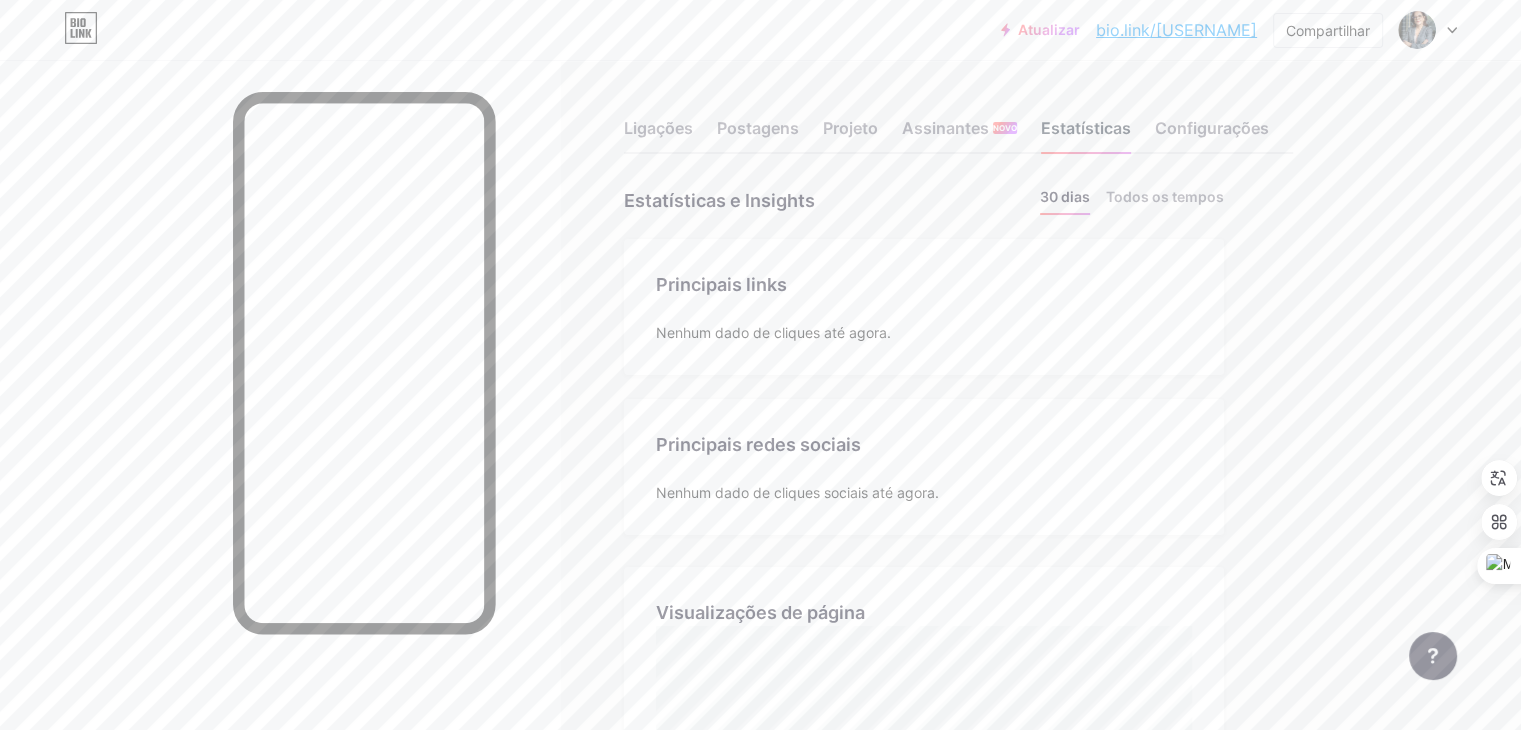 scroll, scrollTop: 999270, scrollLeft: 998479, axis: both 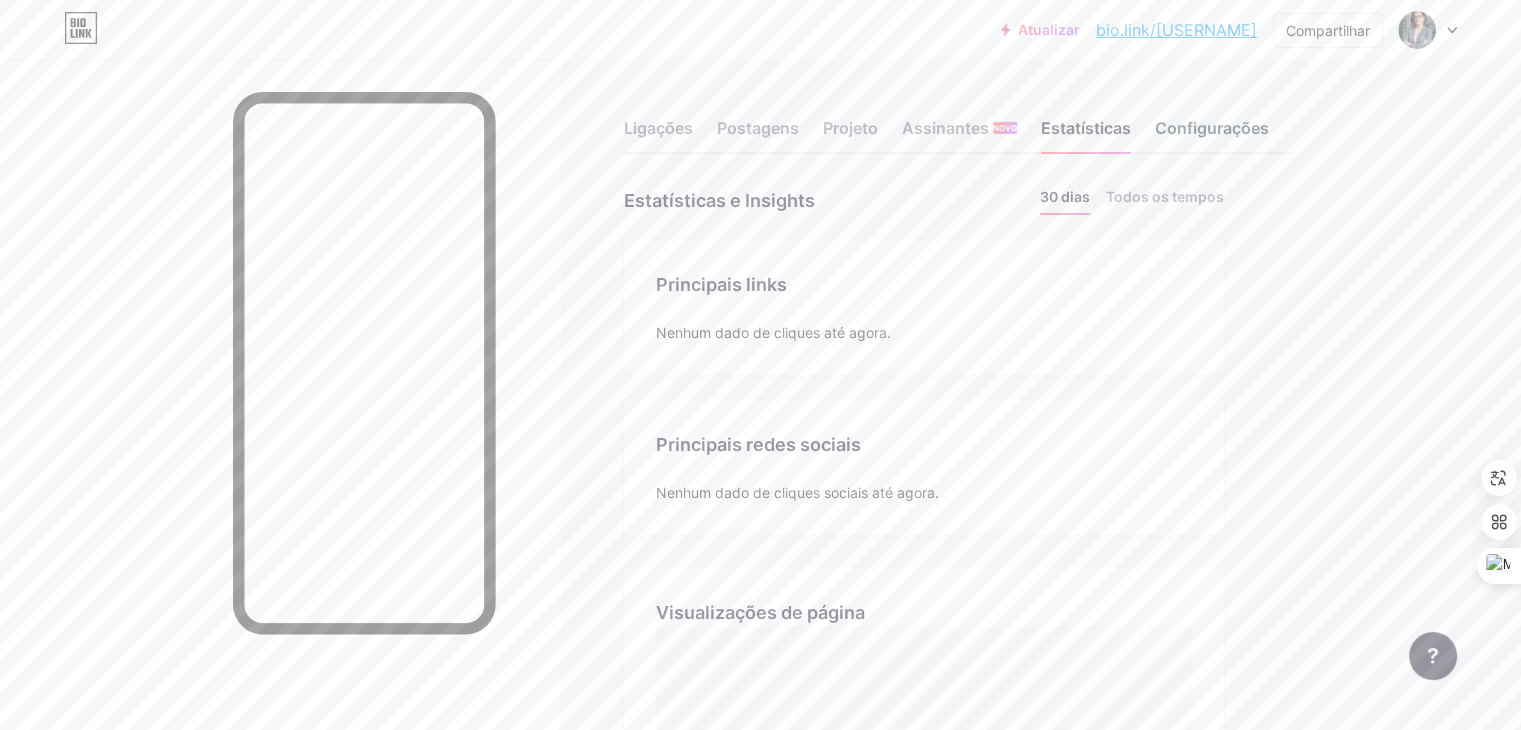 click on "Configurações" at bounding box center [1212, 128] 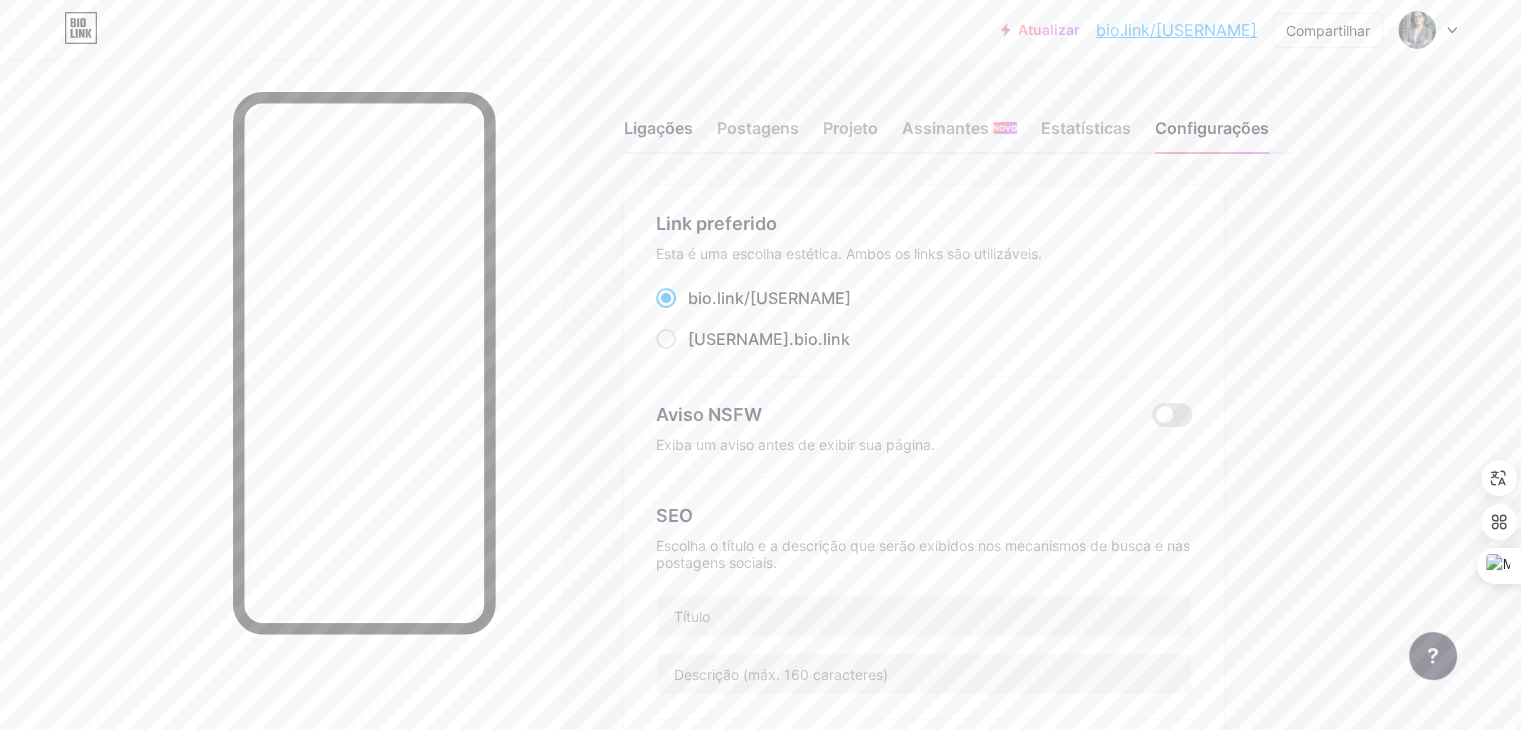 click on "Ligações" at bounding box center (658, 128) 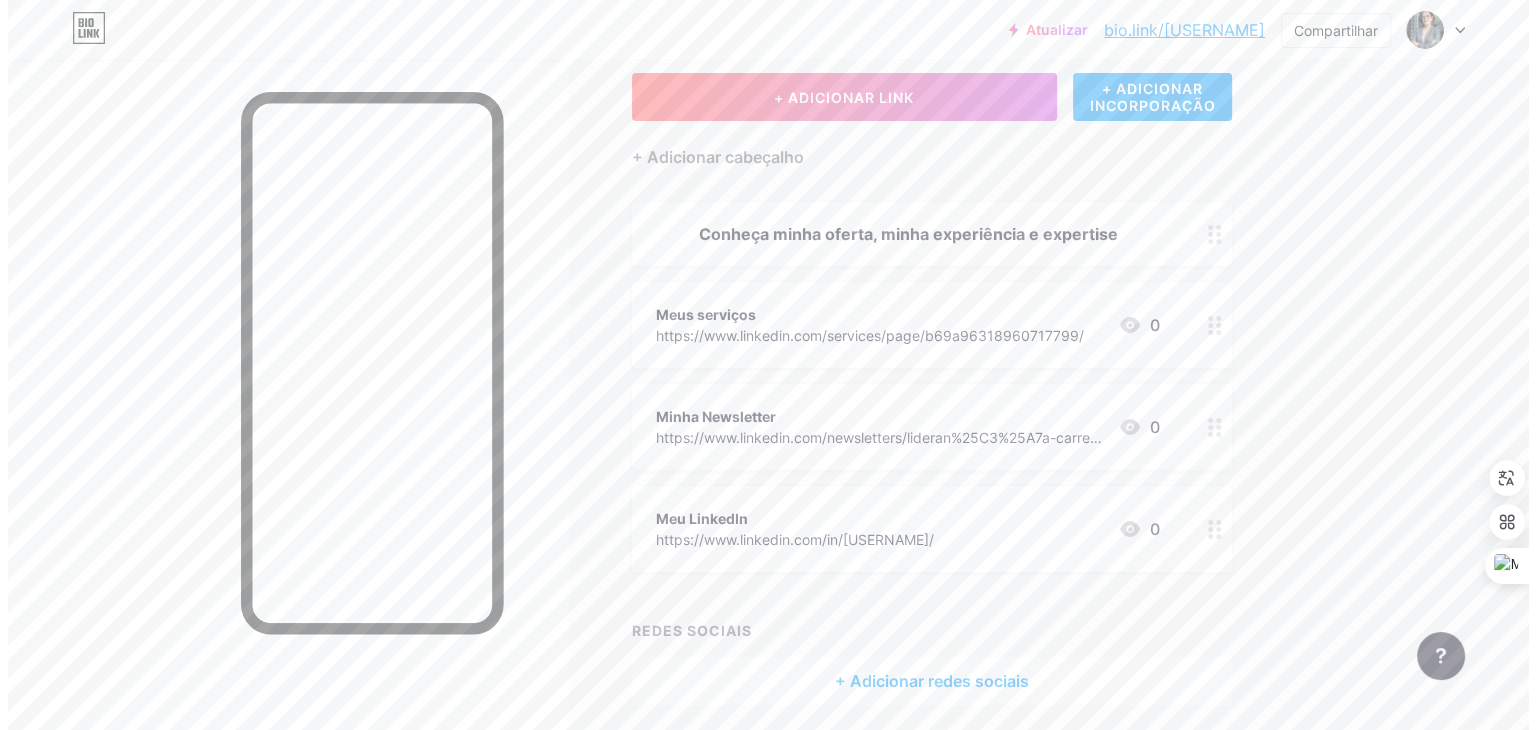 scroll, scrollTop: 0, scrollLeft: 0, axis: both 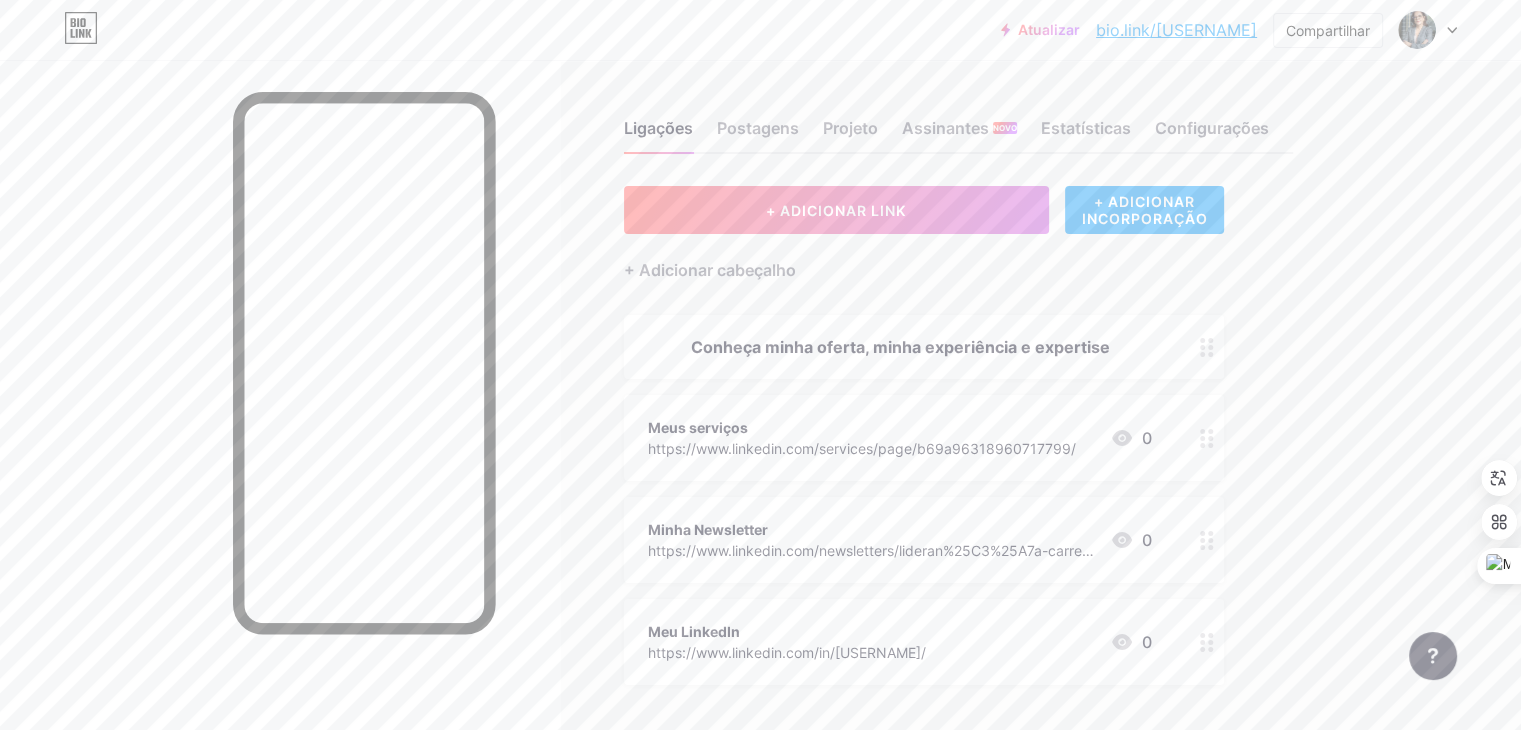 click on "Conheça minha oferta, minha experiência e expertise" at bounding box center (900, 347) 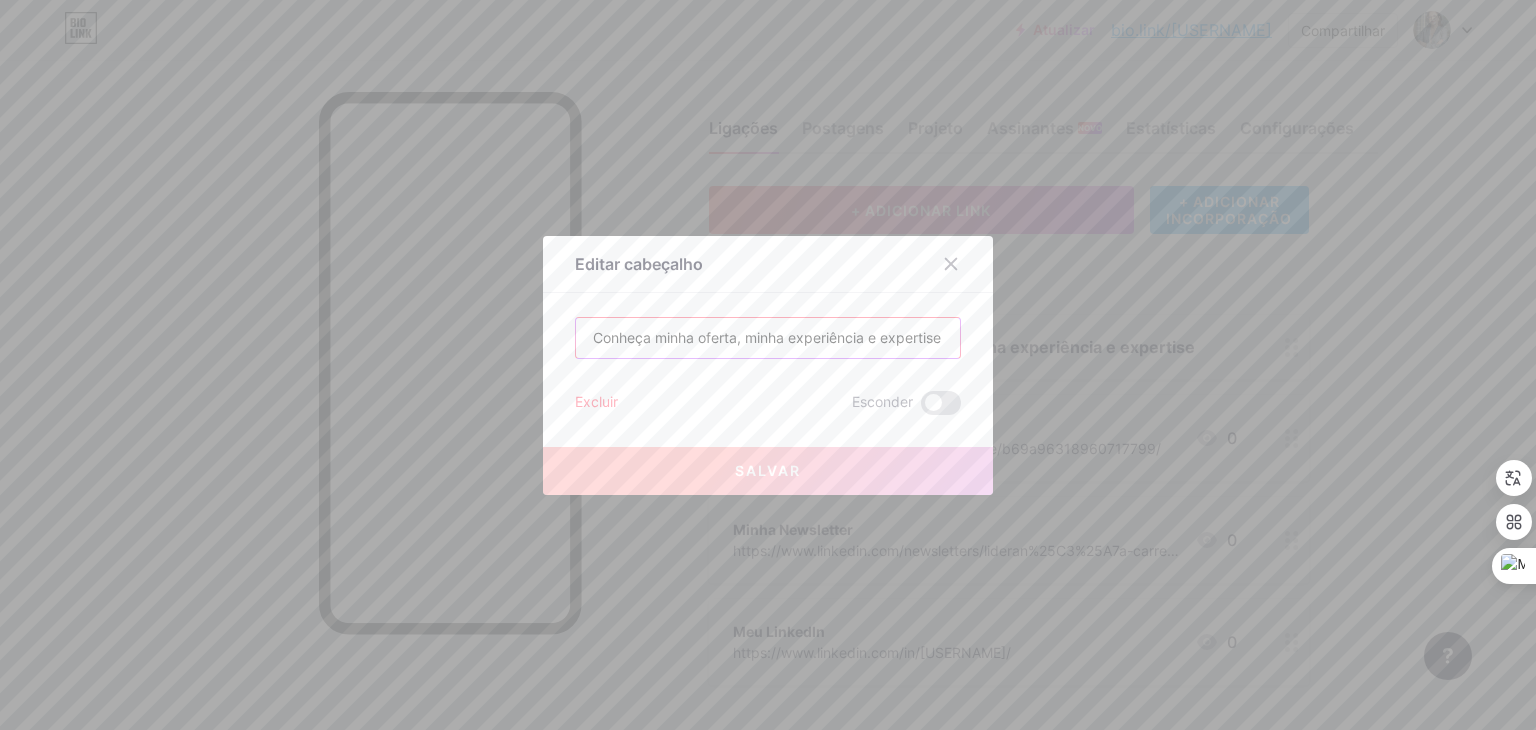 drag, startPoint x: 741, startPoint y: 333, endPoint x: 777, endPoint y: 331, distance: 36.05551 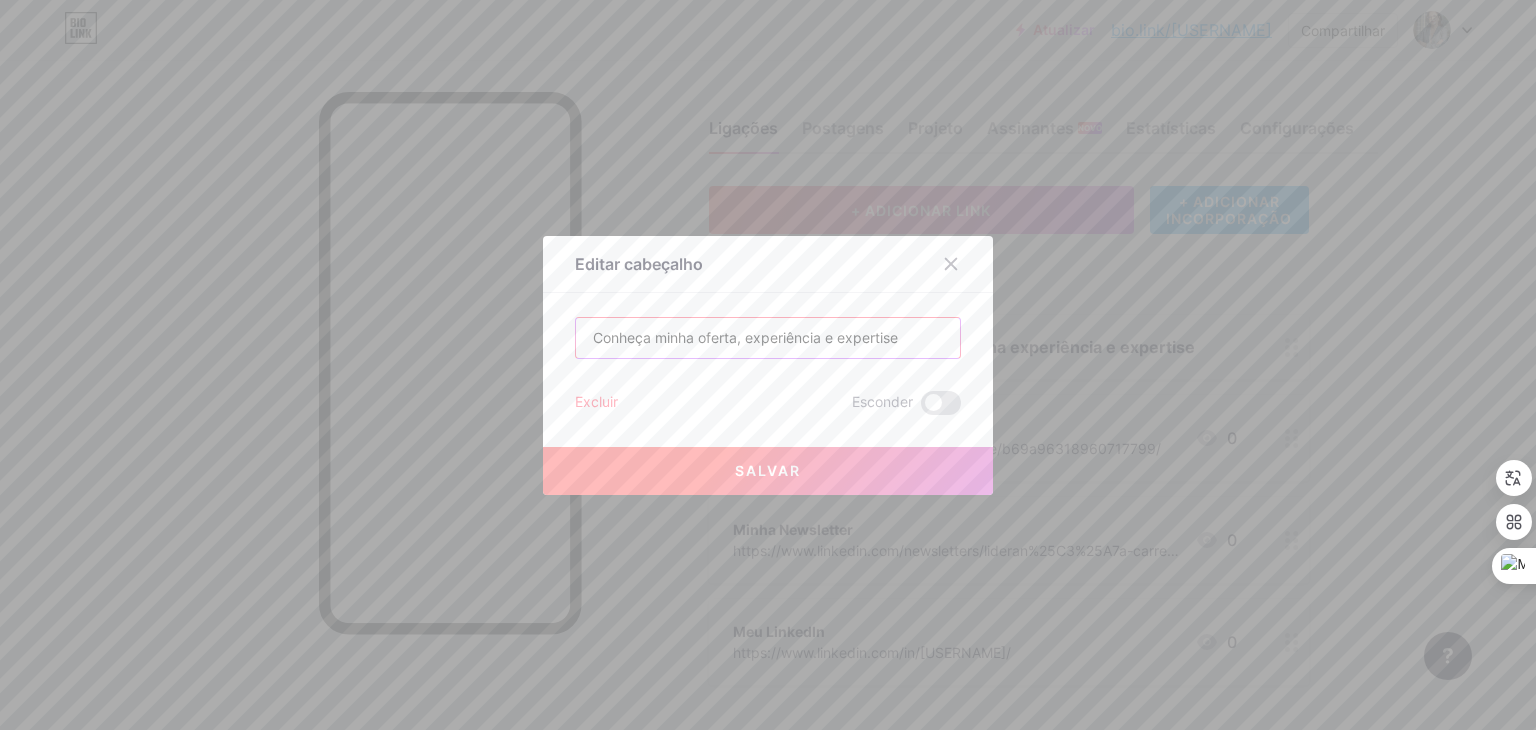 click on "Conheça minha oferta, experiência e expertise" at bounding box center [768, 338] 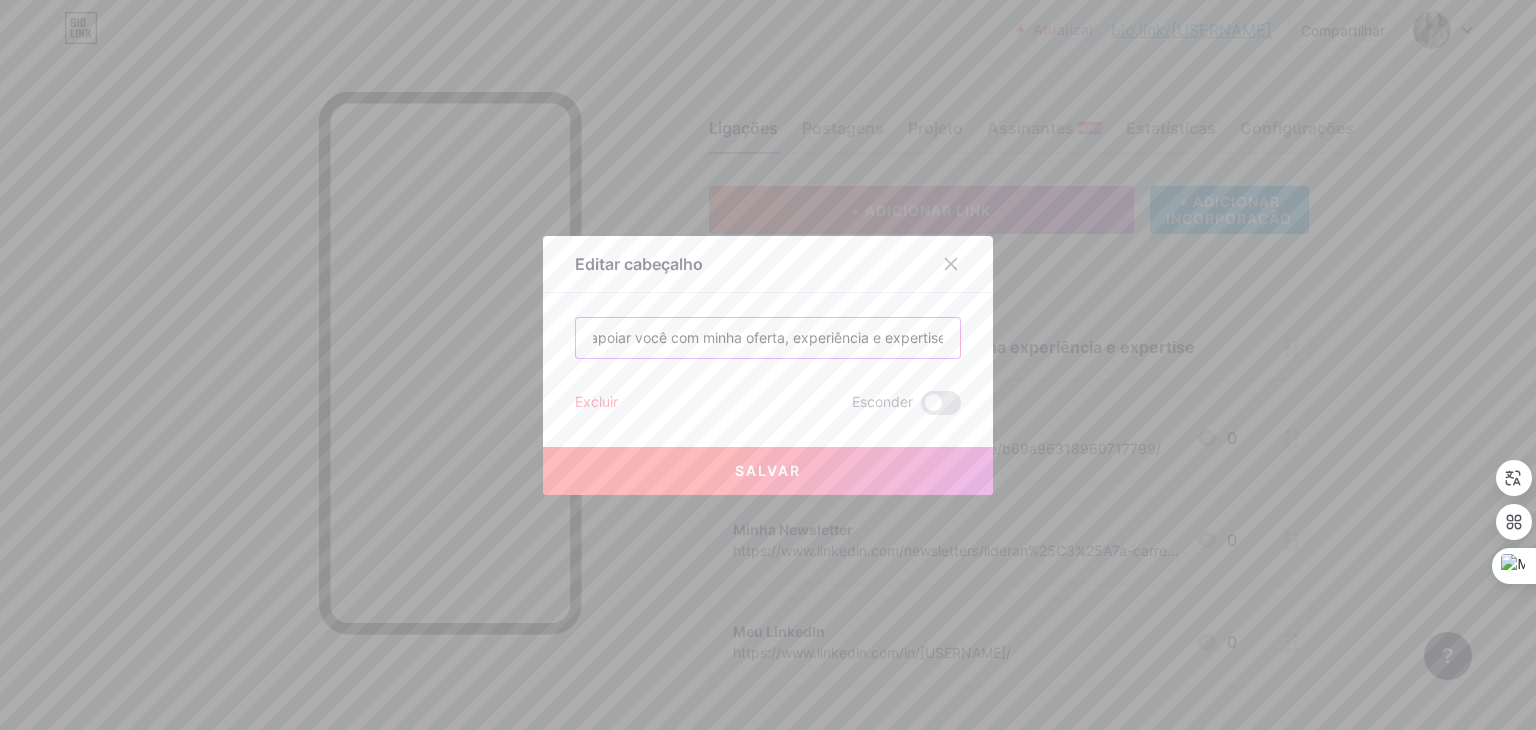 scroll, scrollTop: 0, scrollLeft: 154, axis: horizontal 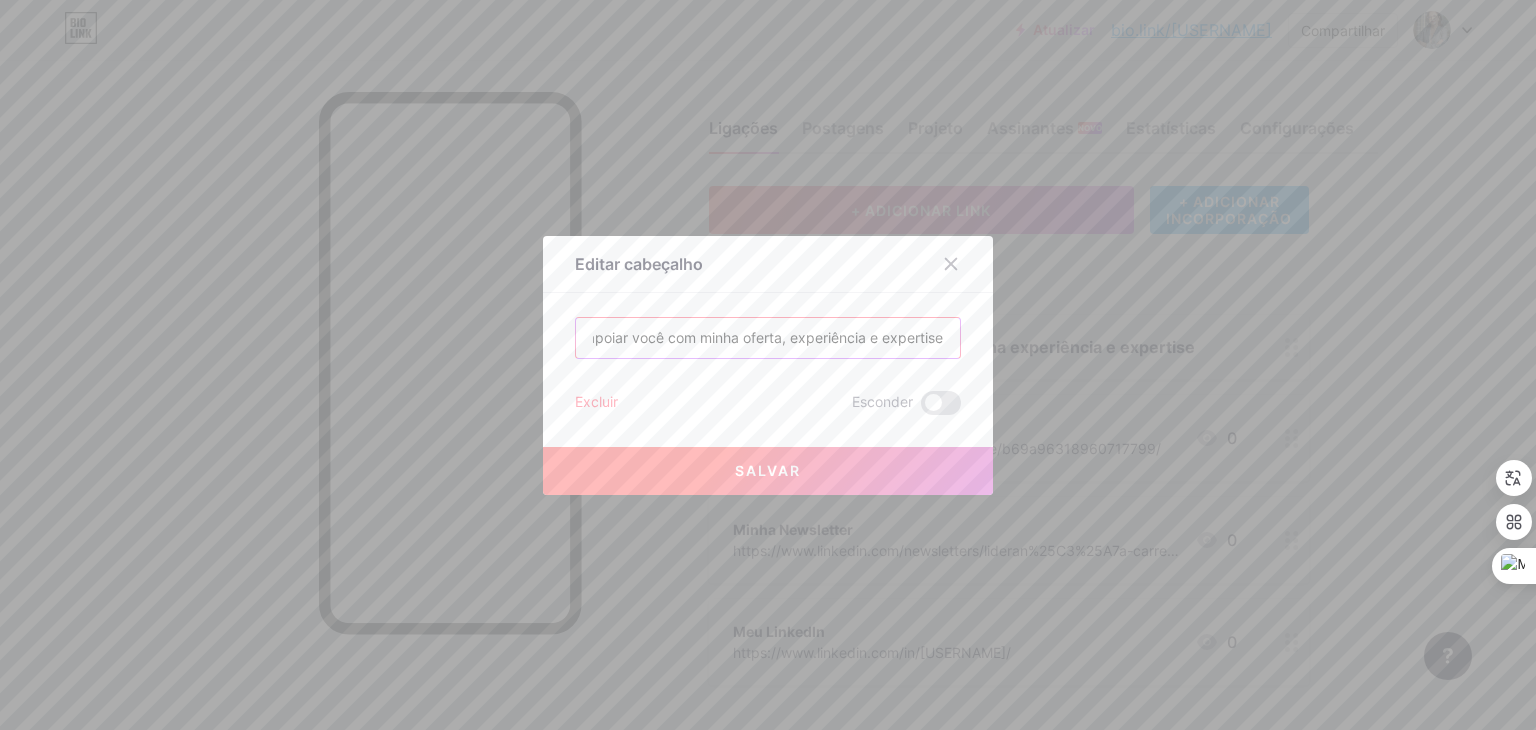 type on "Conheça como posso apoiar você com minha oferta, experiência e expertise" 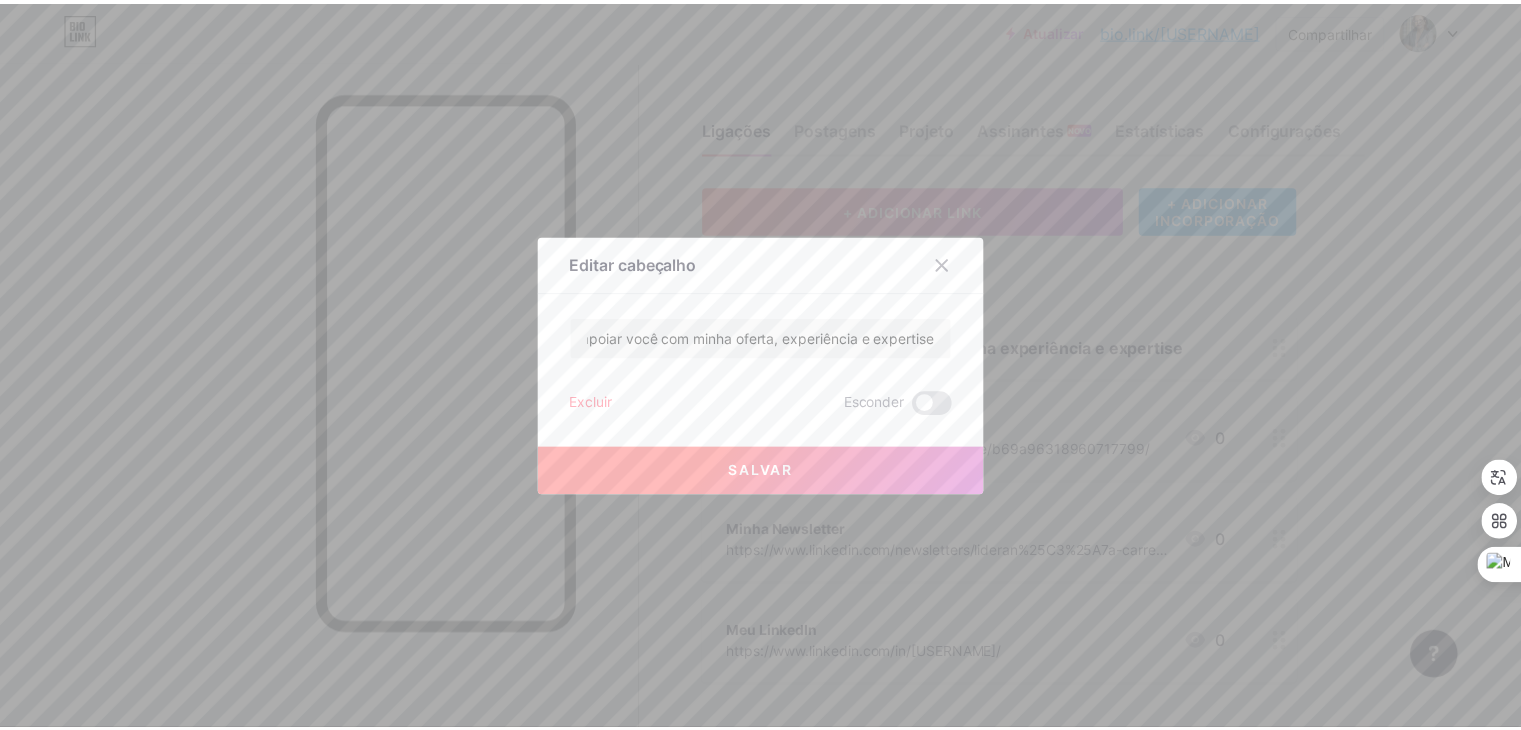 scroll, scrollTop: 0, scrollLeft: 0, axis: both 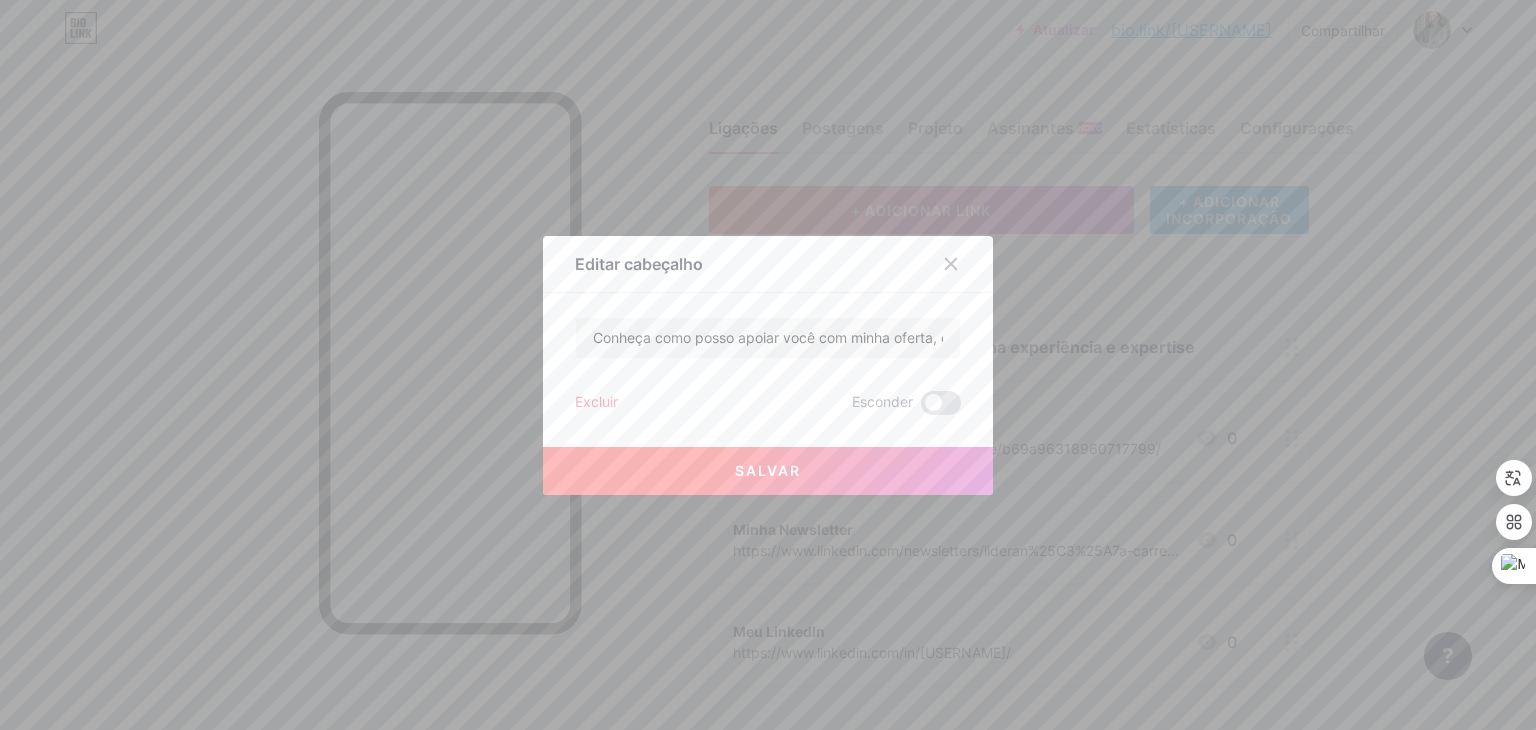 click on "Salvar" at bounding box center [768, 470] 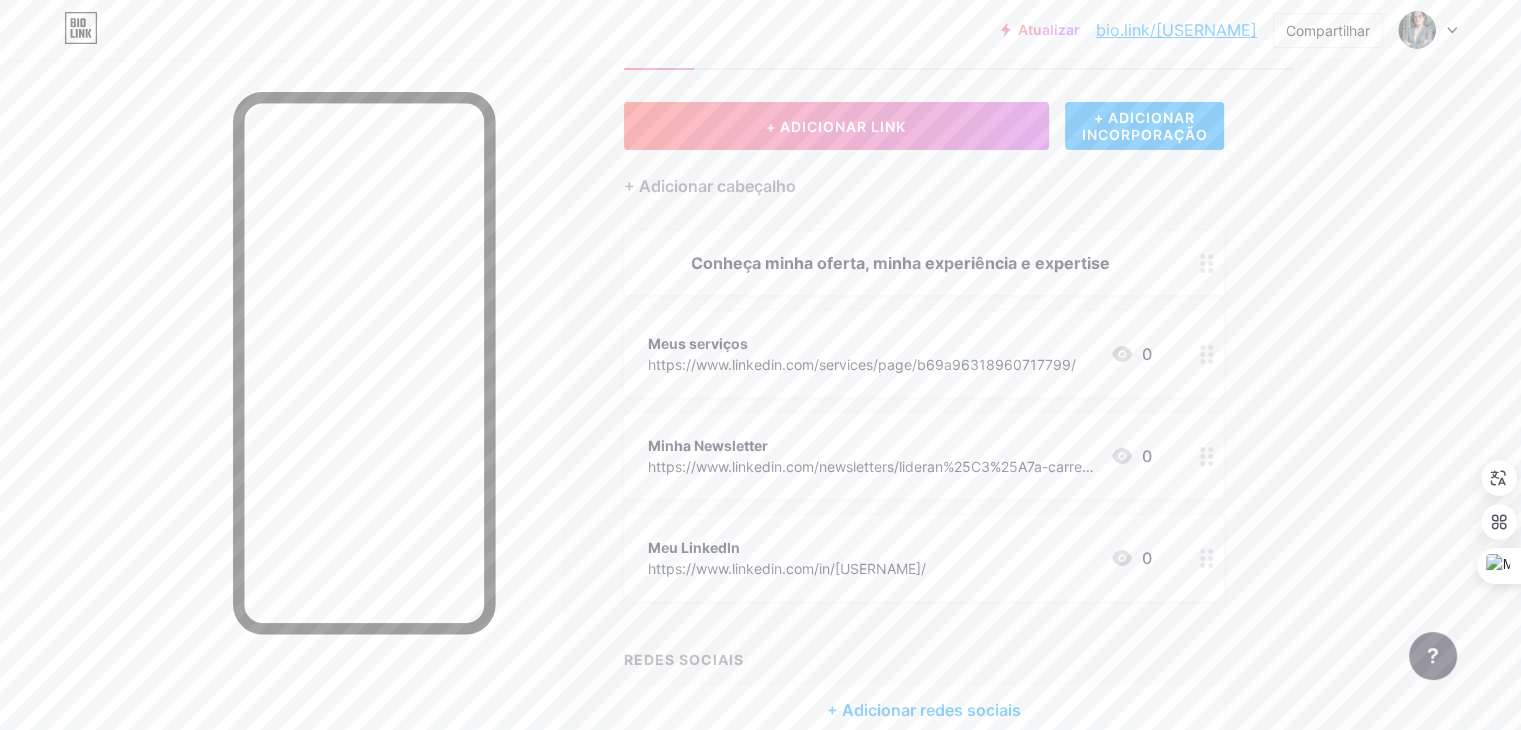scroll, scrollTop: 0, scrollLeft: 0, axis: both 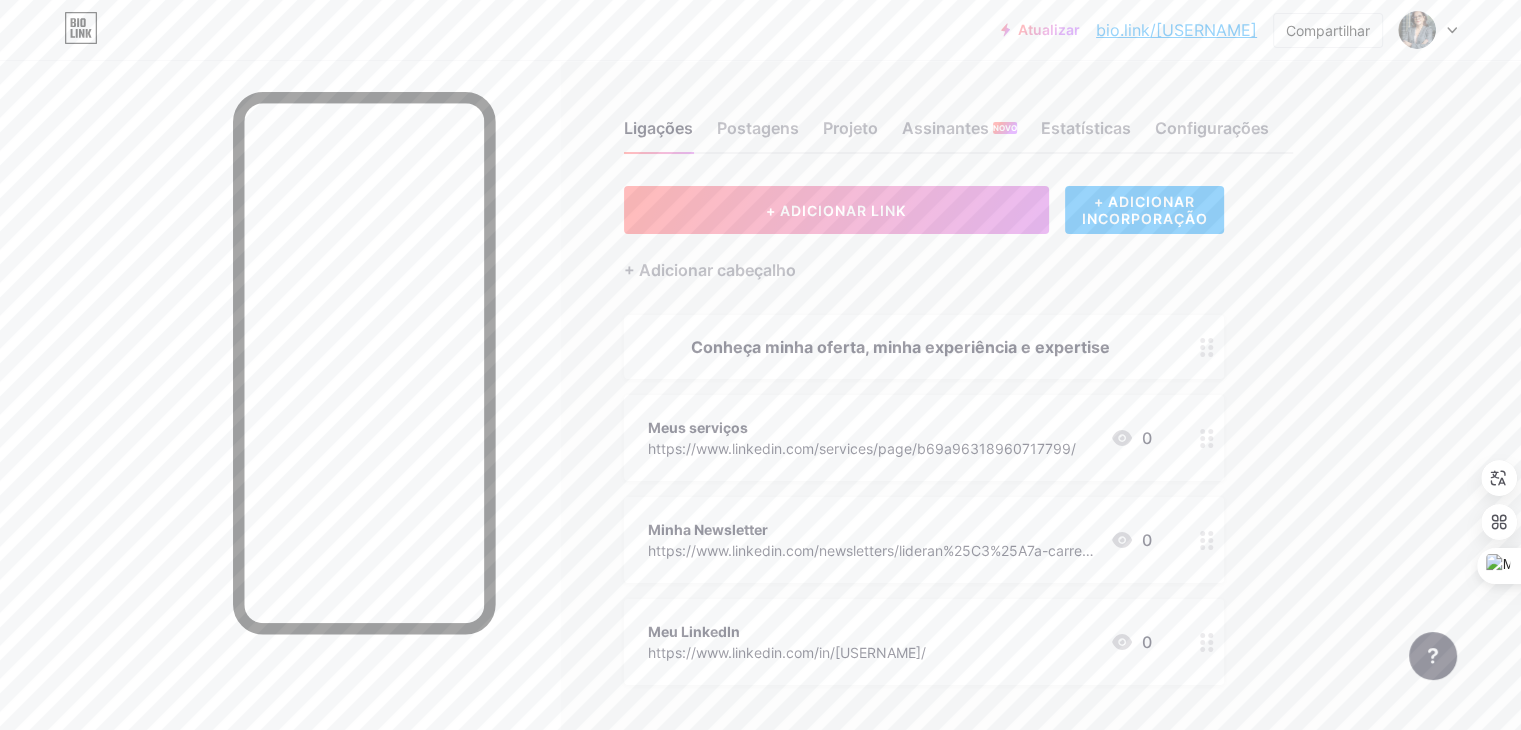 click on "Atualizar" at bounding box center (1049, 29) 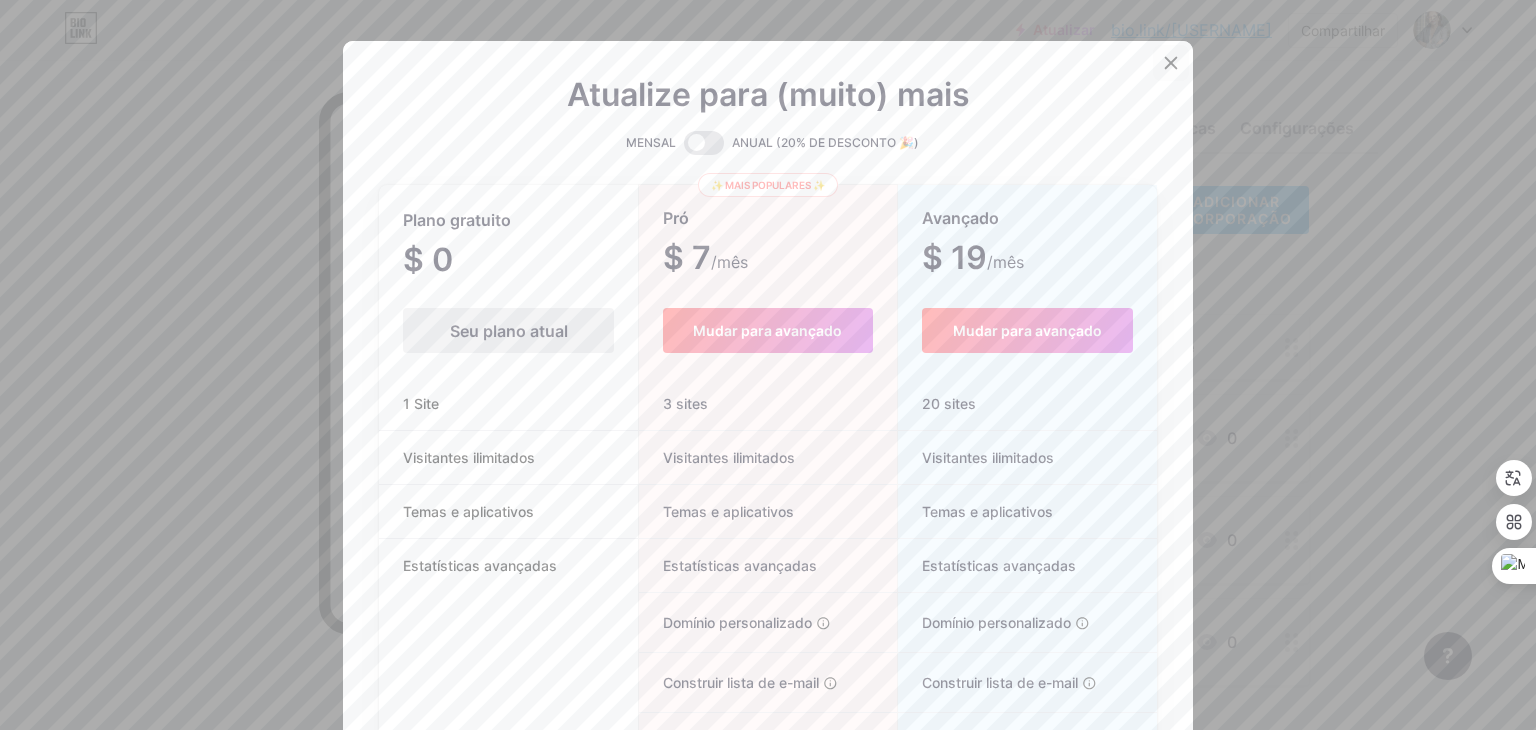 click 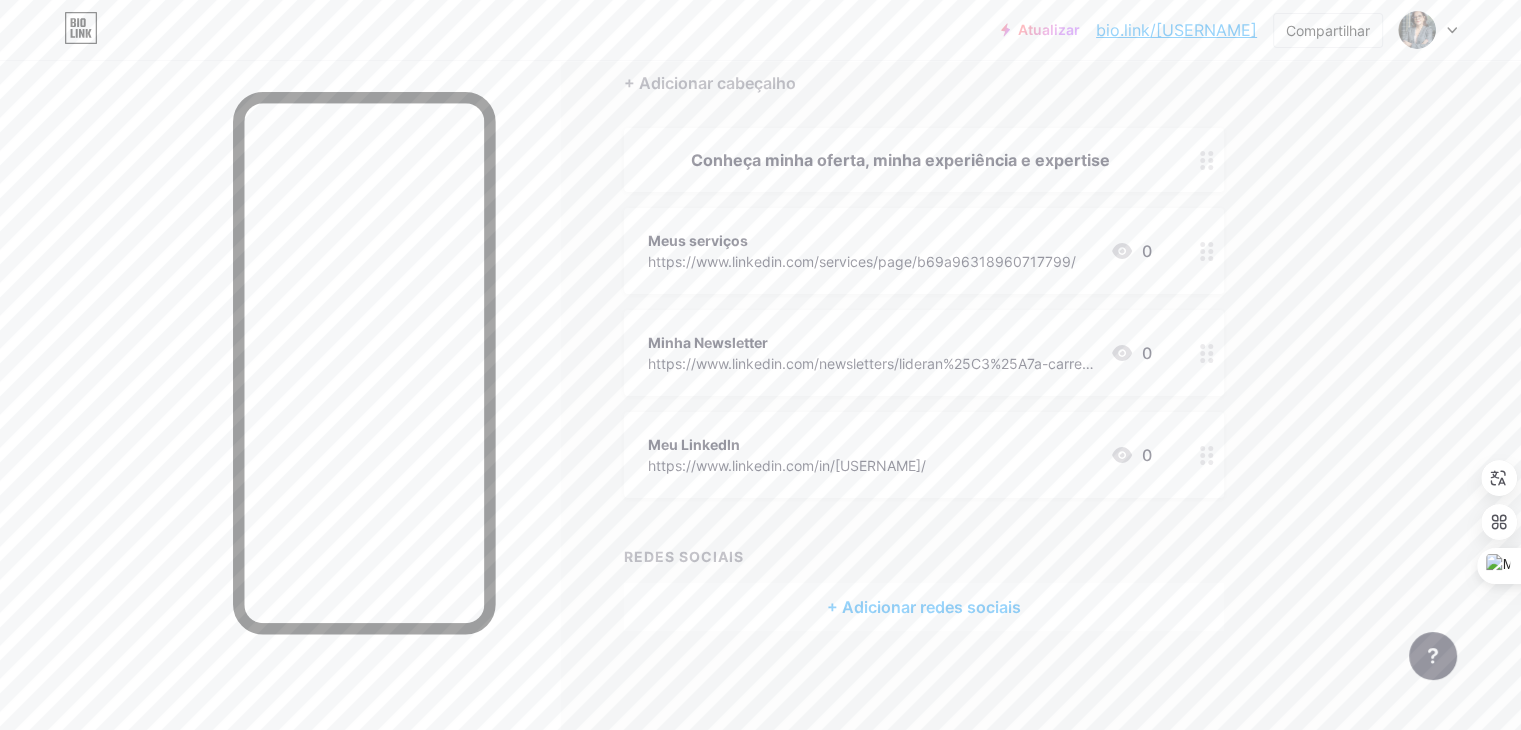 scroll, scrollTop: 0, scrollLeft: 0, axis: both 